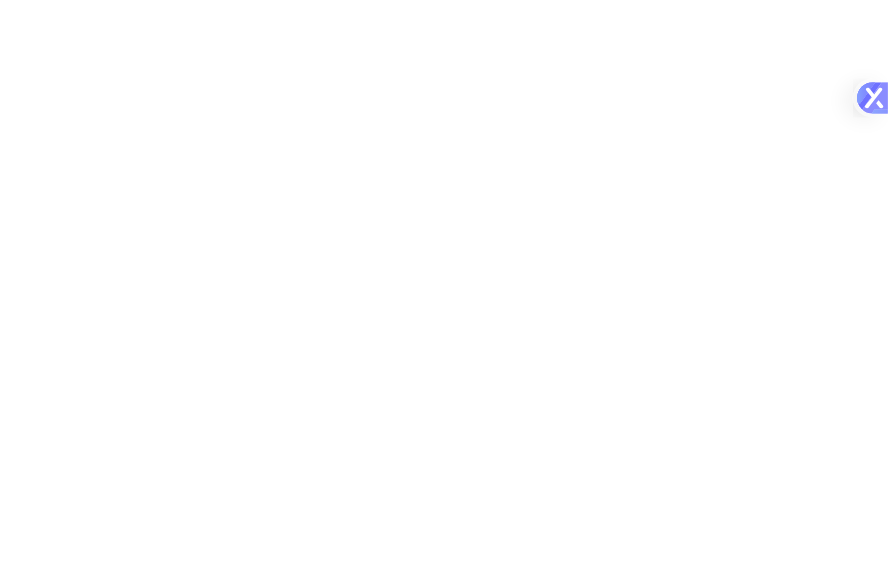 scroll, scrollTop: 0, scrollLeft: 0, axis: both 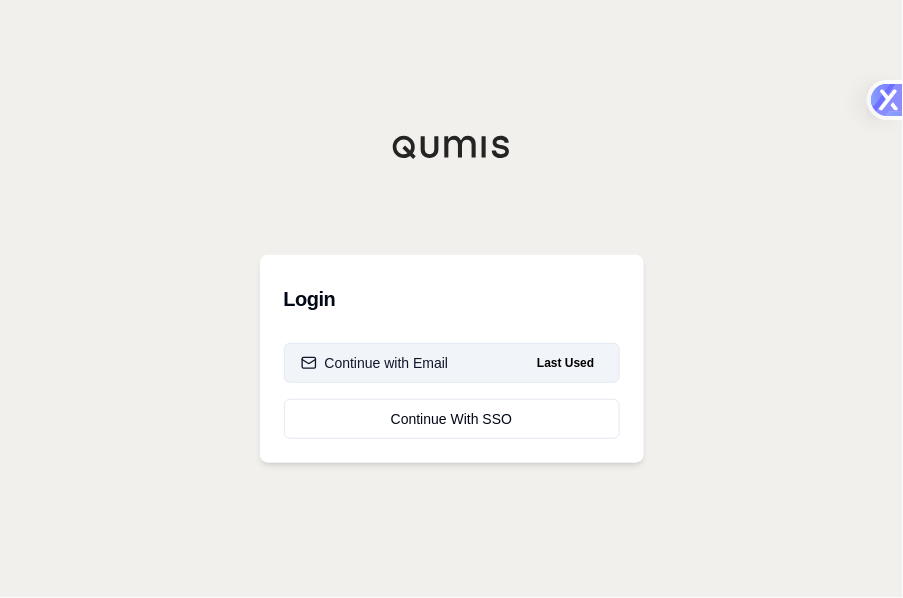 click on "Continue with Email Last Used" at bounding box center (452, 363) 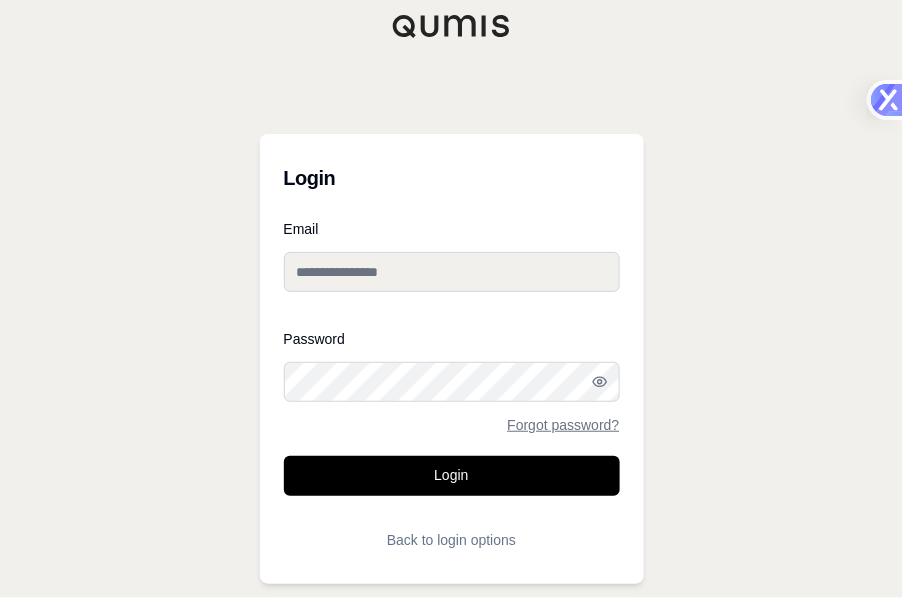 type on "**********" 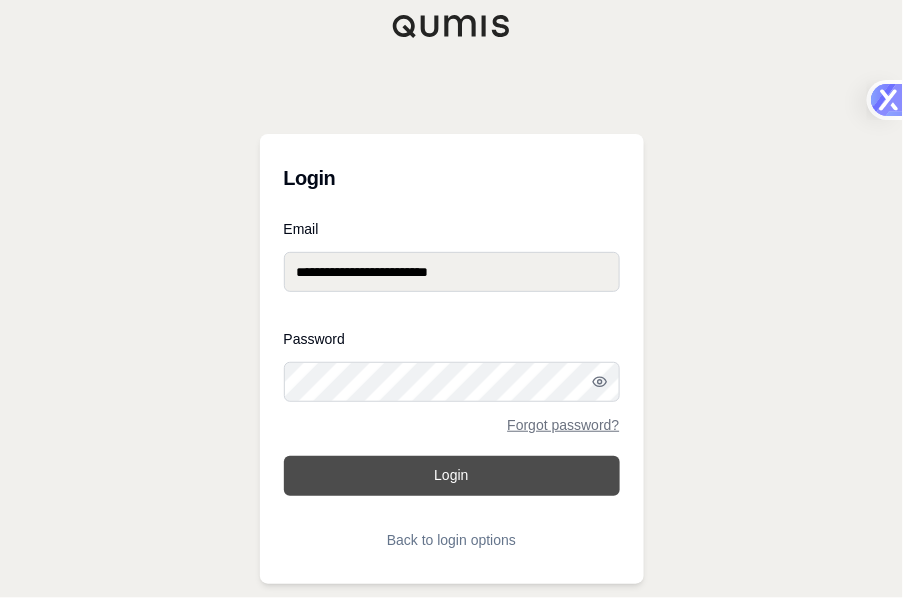 click on "Login" at bounding box center (452, 476) 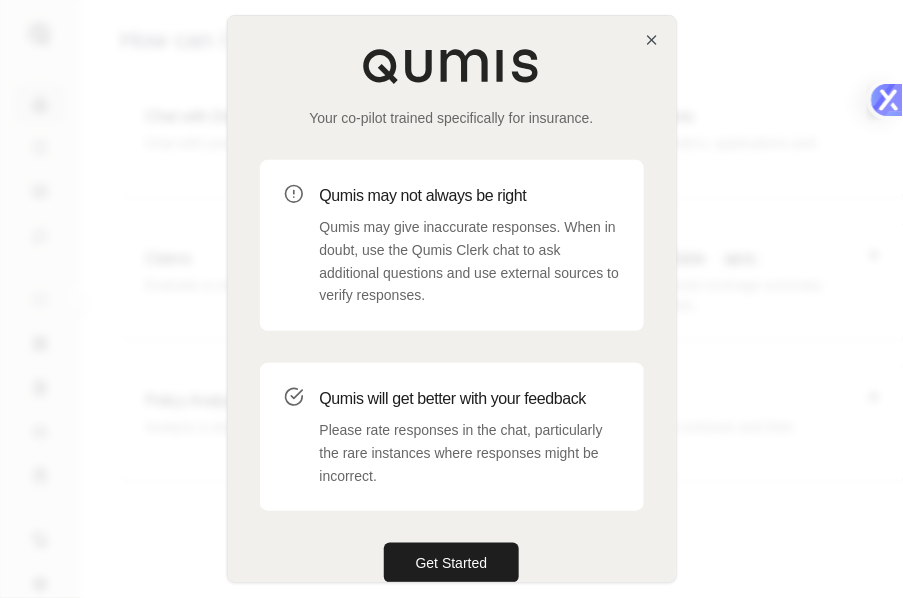 click on "Your co-pilot trained specifically for insurance. Qumis may not always be right Qumis may give inaccurate responses. When in doubt, use the Qumis Clerk chat to ask additional questions and use external sources to verify responses. Qumis will get better with your feedback Please rate responses in the chat, particularly the rare instances where responses might be incorrect. Get Started" at bounding box center (452, 315) 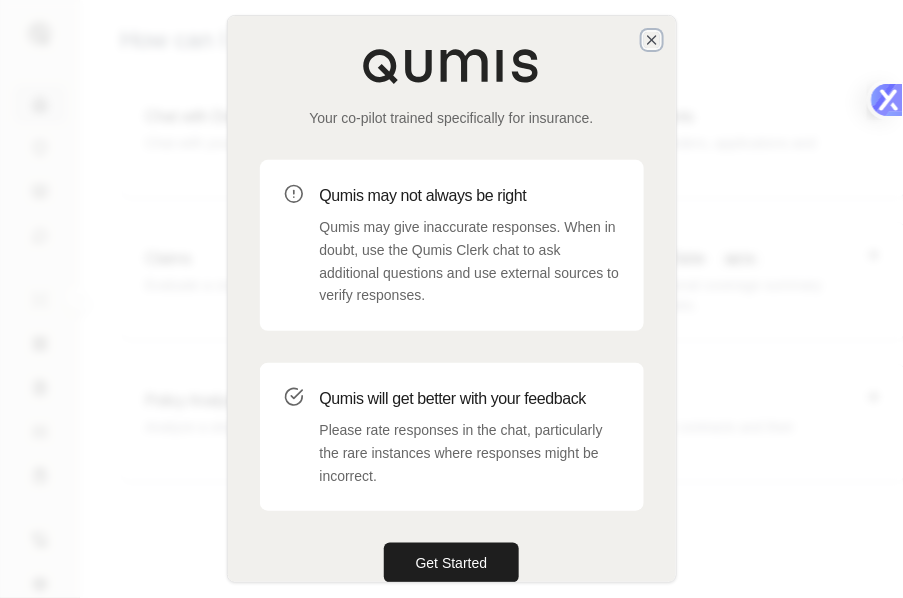 click 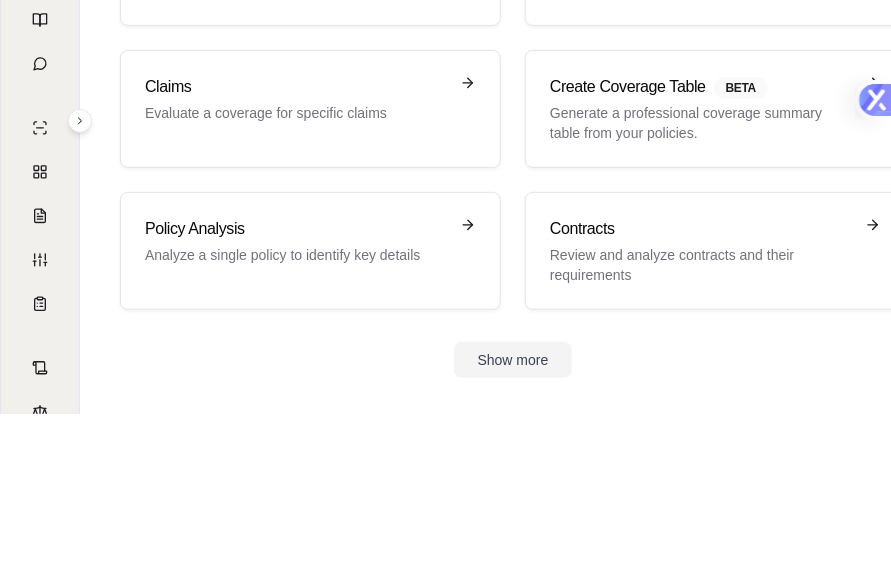 scroll, scrollTop: 0, scrollLeft: 0, axis: both 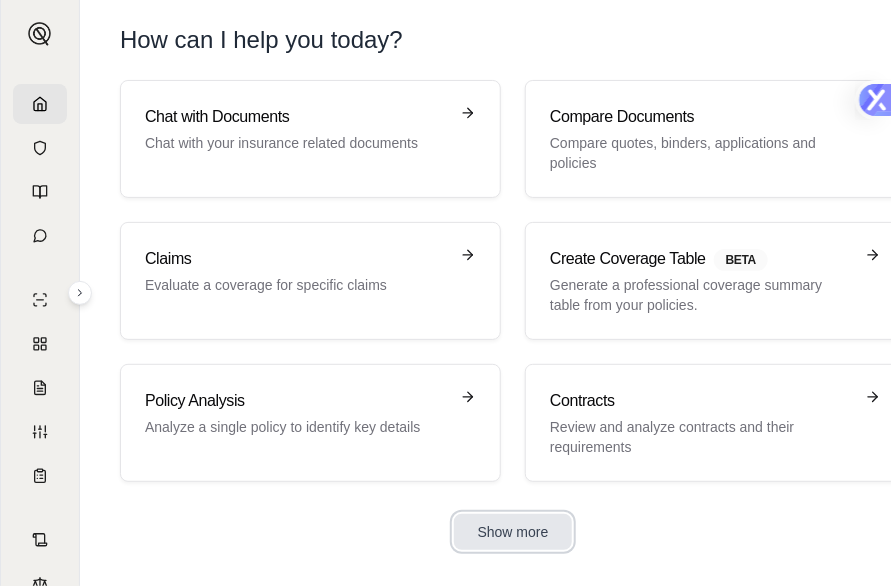 click on "Show more" at bounding box center [513, 532] 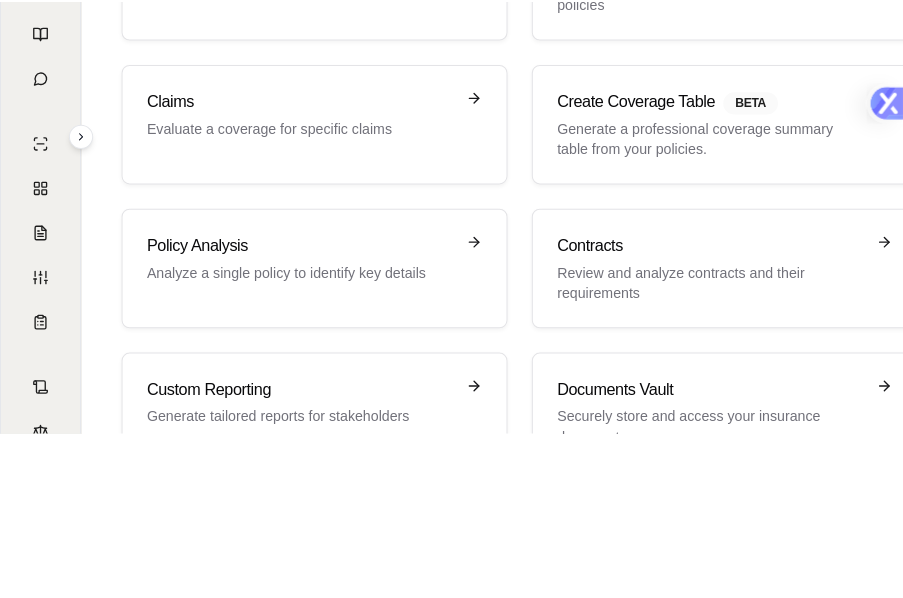 scroll, scrollTop: 0, scrollLeft: 0, axis: both 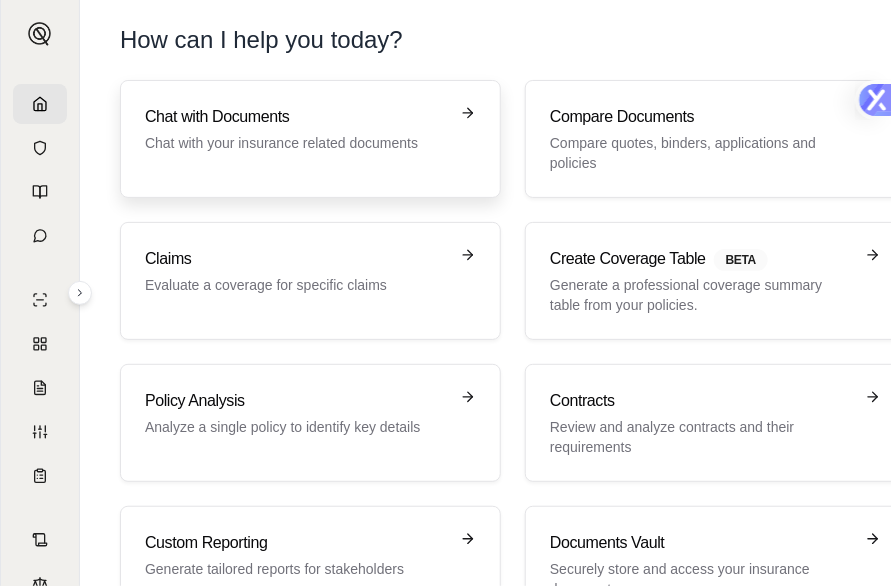 click on "Chat with your insurance related documents" at bounding box center [296, 143] 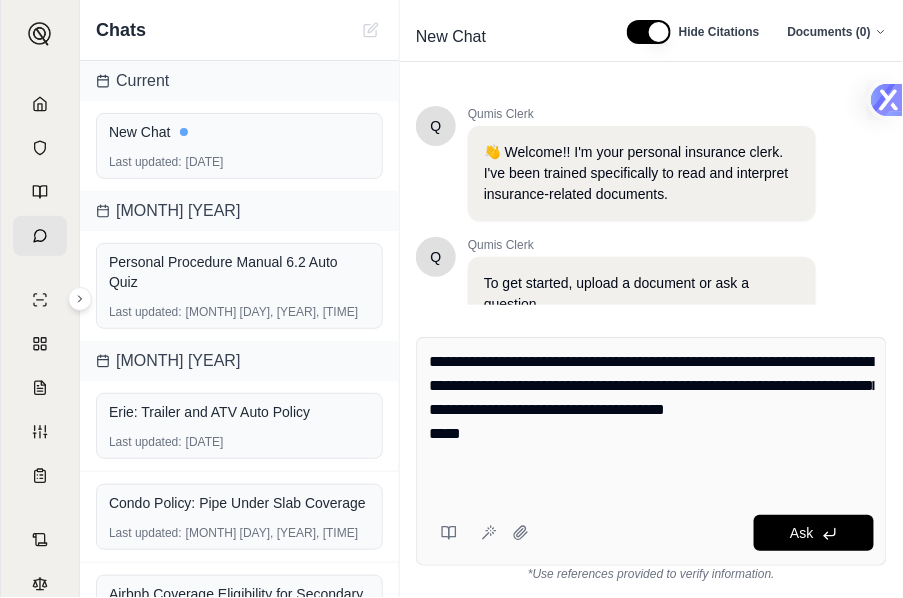 drag, startPoint x: 505, startPoint y: 360, endPoint x: 410, endPoint y: 346, distance: 96.02604 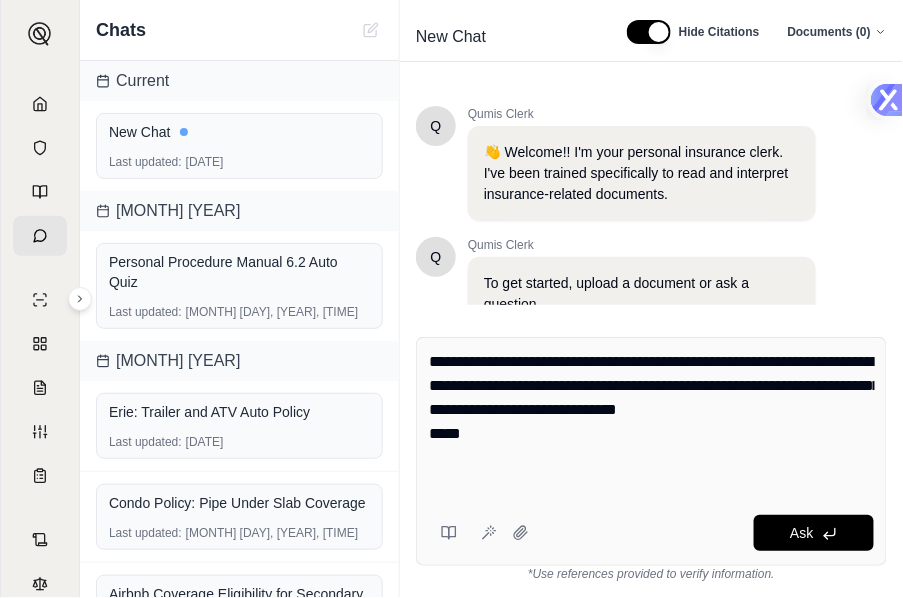 drag, startPoint x: 479, startPoint y: 450, endPoint x: 420, endPoint y: 454, distance: 59.135437 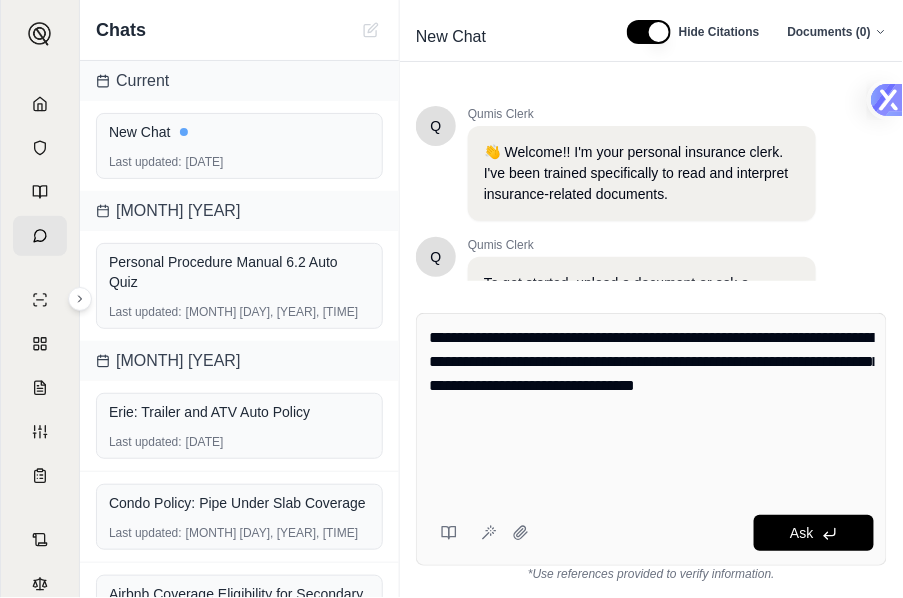 paste on "**********" 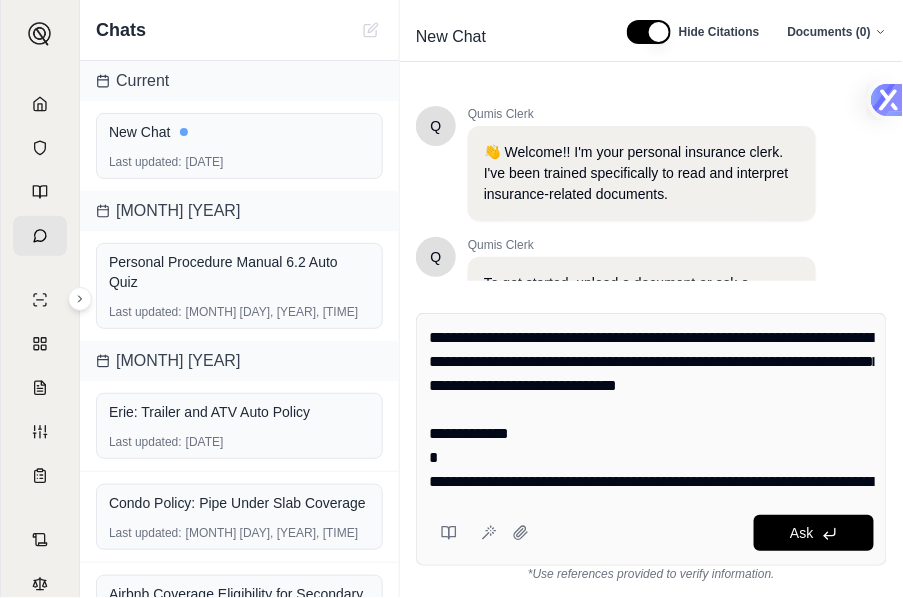 scroll, scrollTop: 765, scrollLeft: 0, axis: vertical 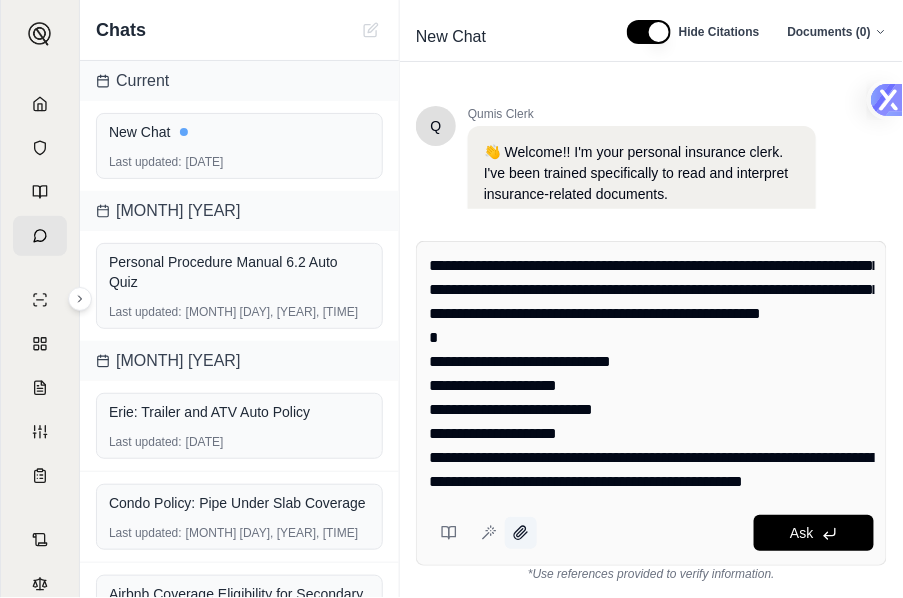 type on "**********" 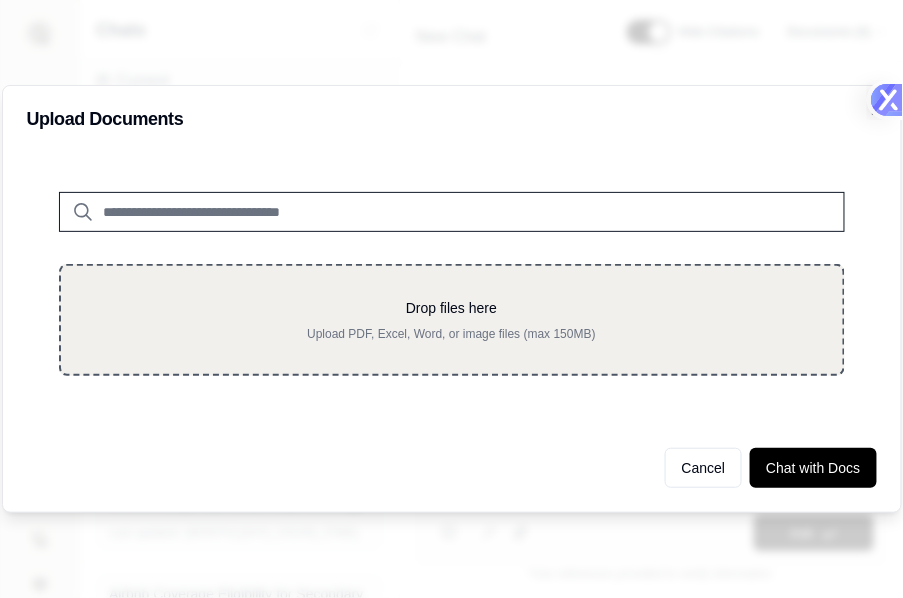 click on "Drop files here" at bounding box center (452, 308) 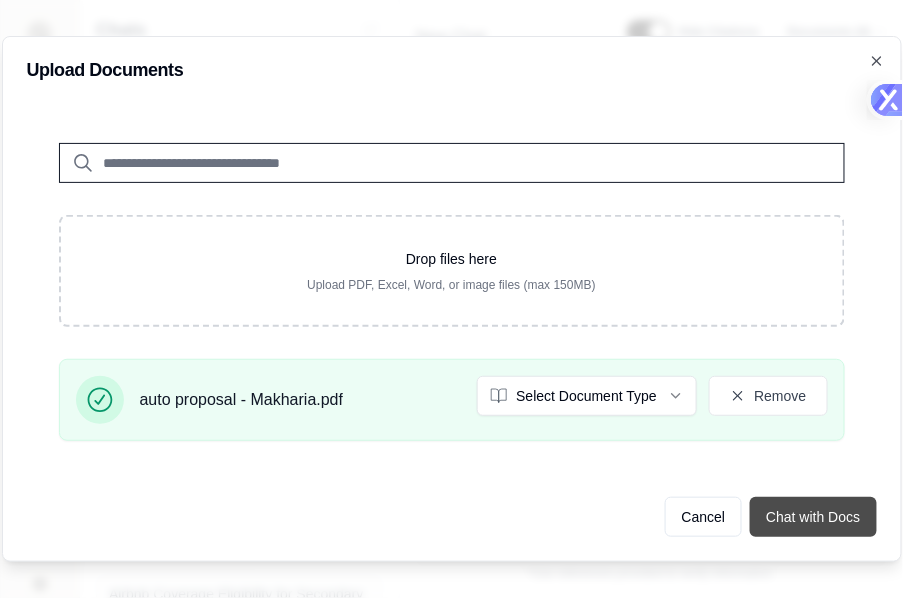 click on "Chat with Docs" at bounding box center [813, 517] 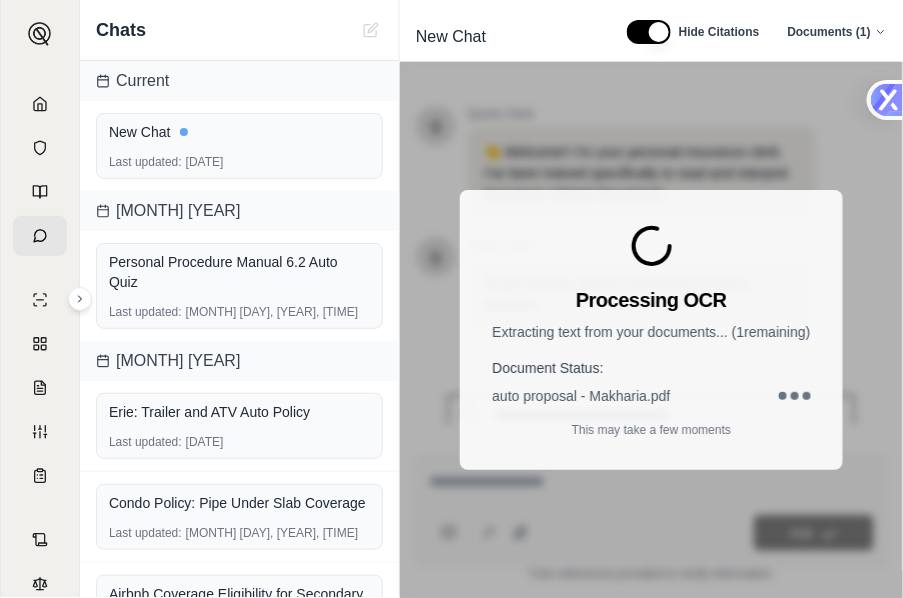 scroll, scrollTop: 483, scrollLeft: 0, axis: vertical 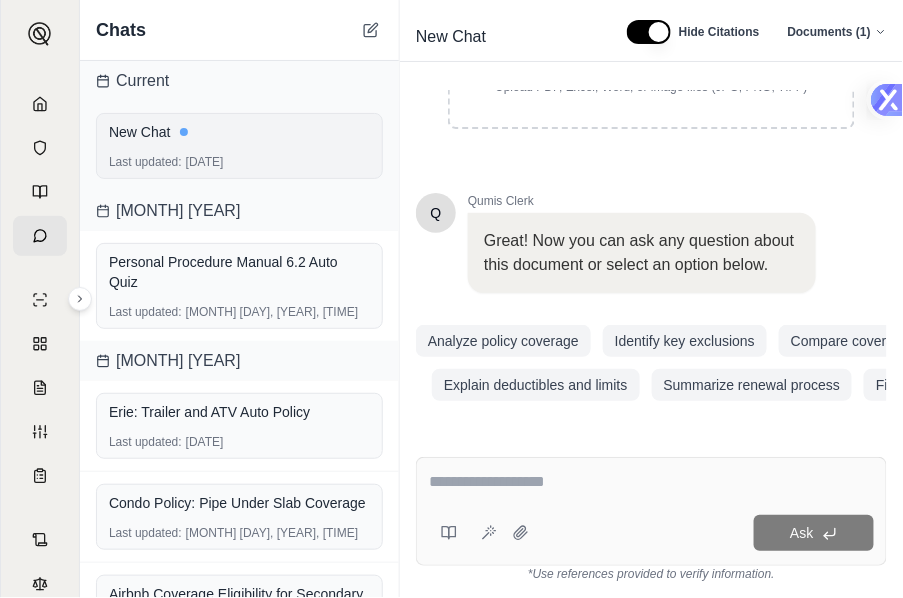 click on "New Chat" at bounding box center (239, 132) 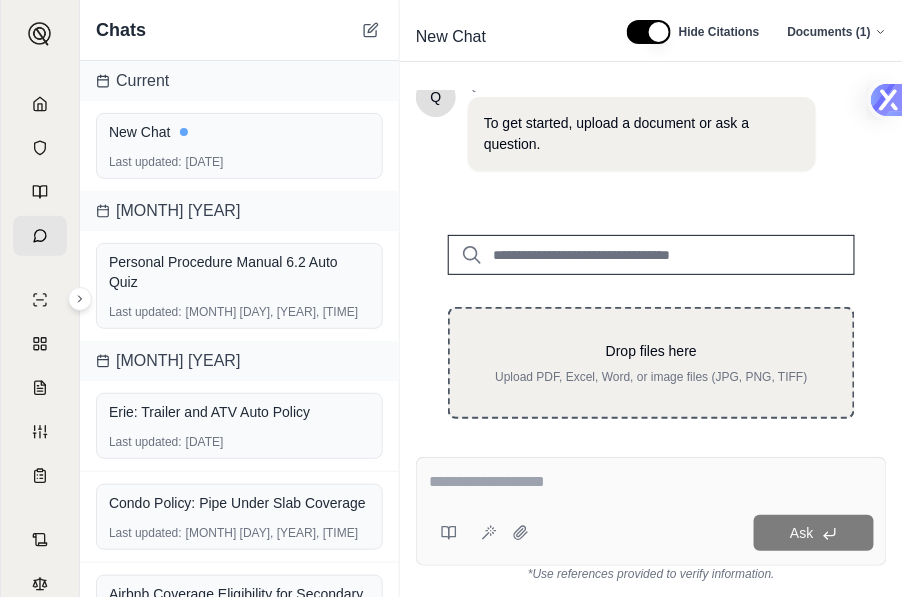 scroll, scrollTop: 480, scrollLeft: 0, axis: vertical 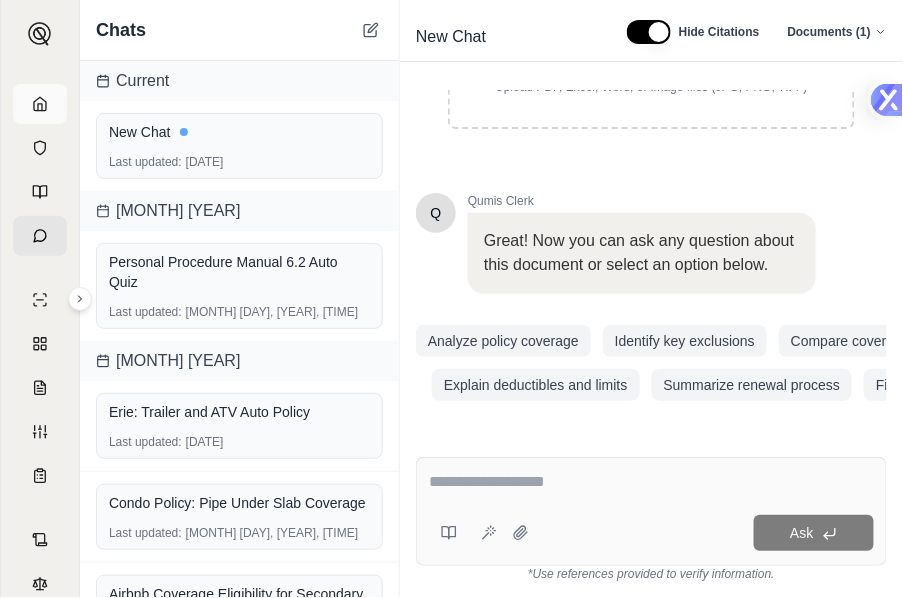 click 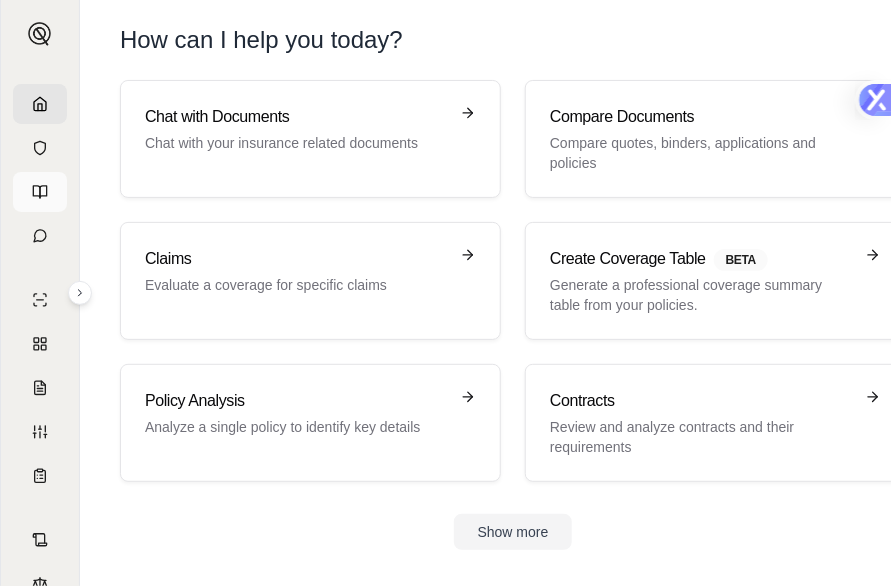 click 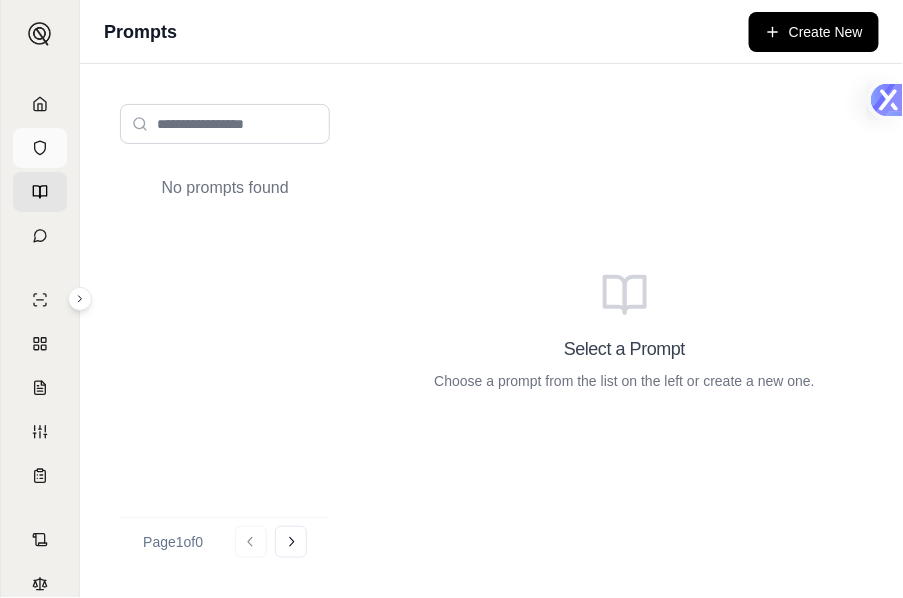 click 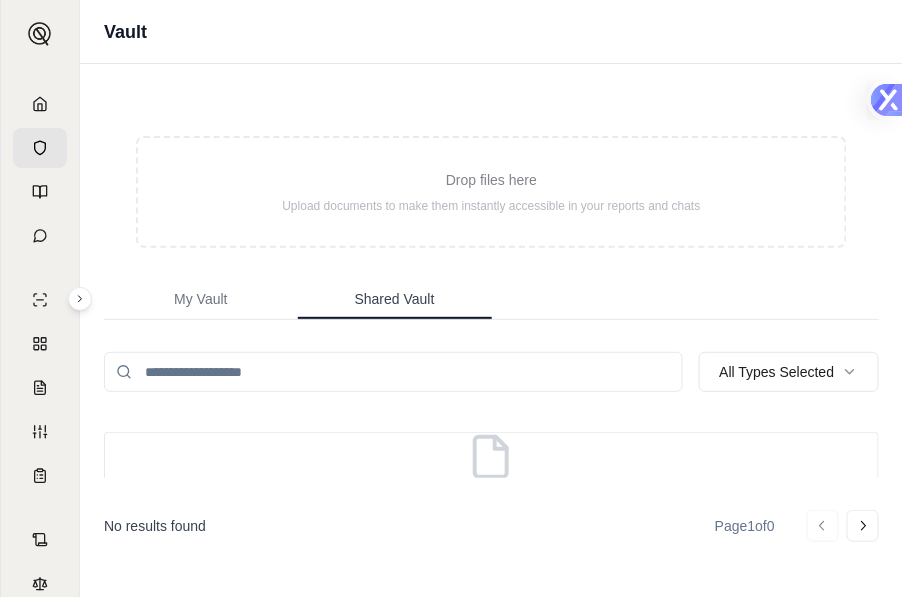 click on "Shared Vault" at bounding box center (395, 299) 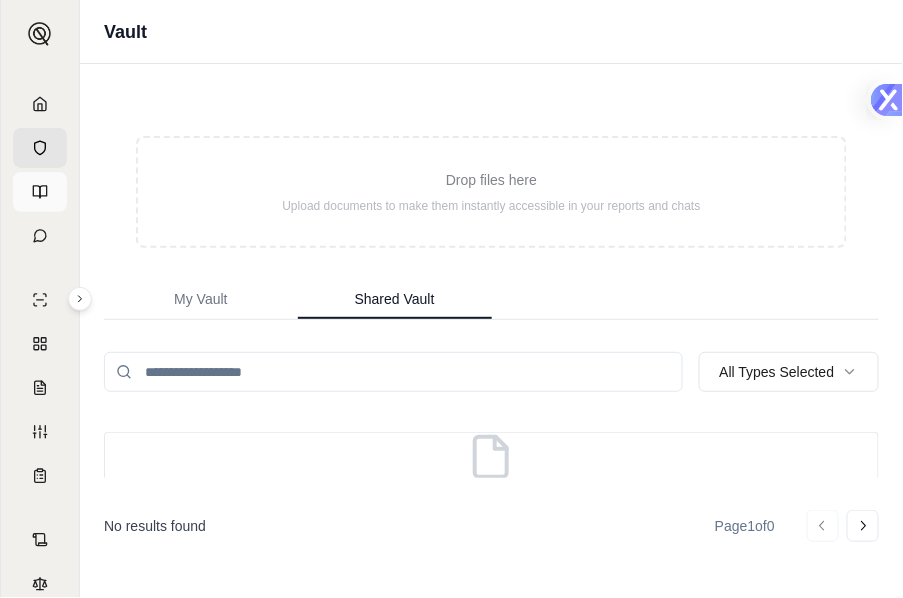 click at bounding box center (40, 192) 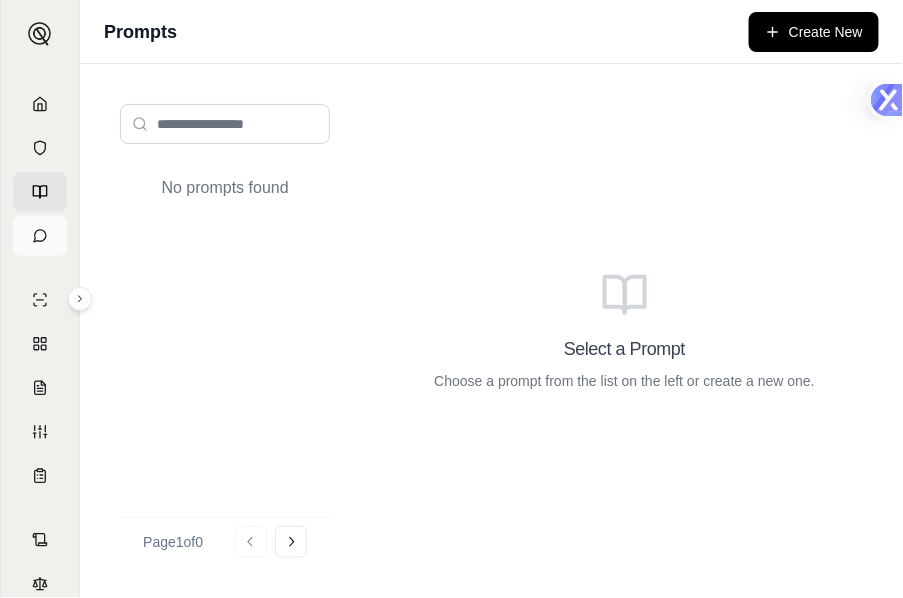 click 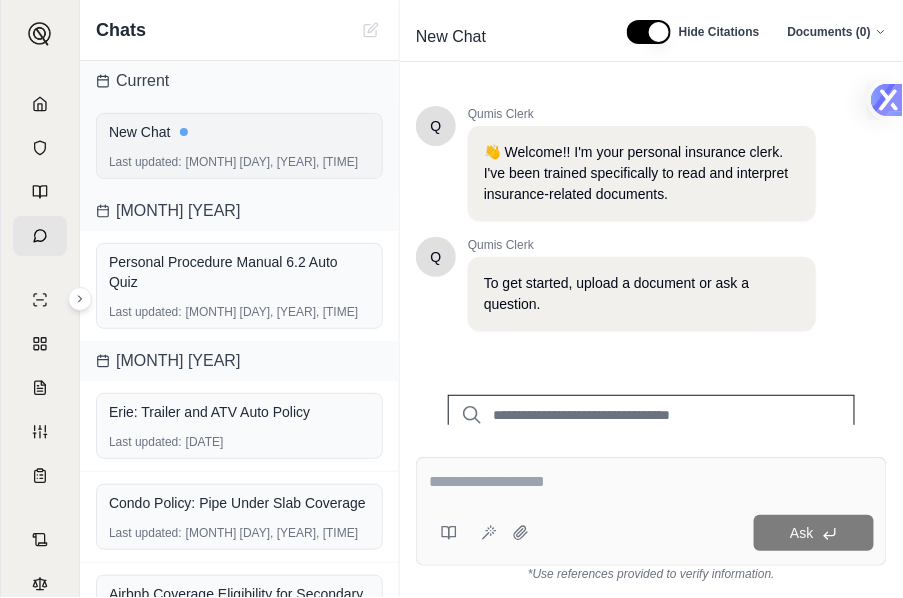 click on "New Chat" at bounding box center [239, 132] 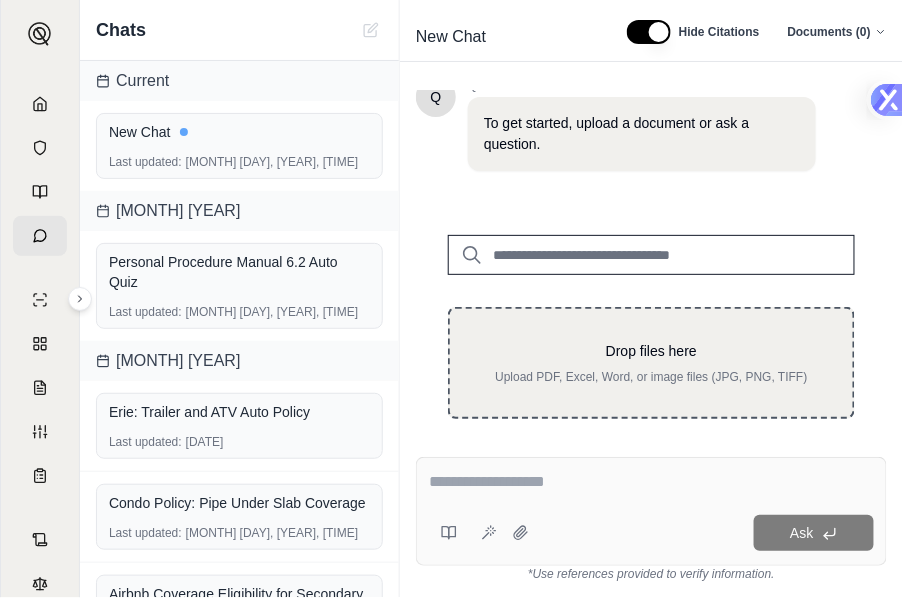 scroll, scrollTop: 198, scrollLeft: 0, axis: vertical 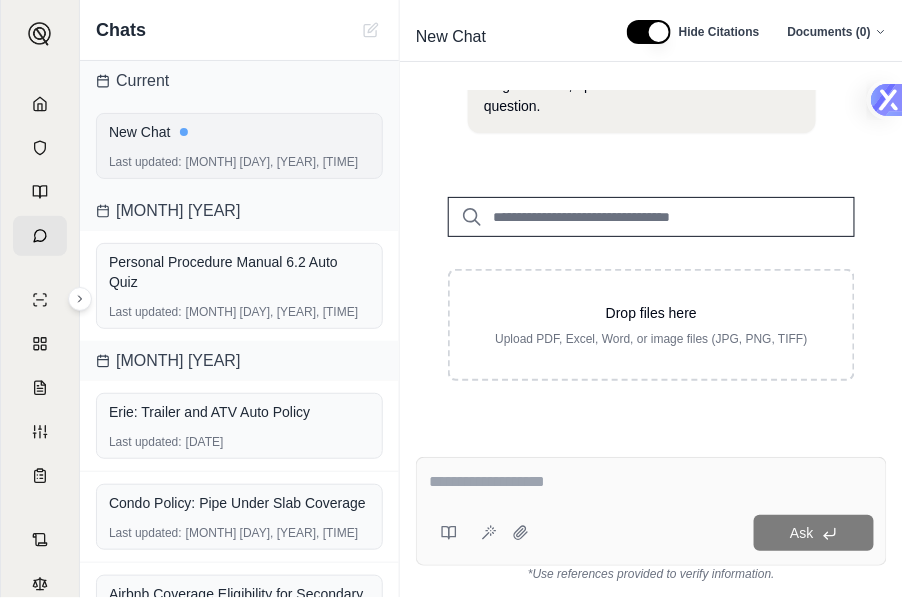 click on "New Chat" at bounding box center [239, 132] 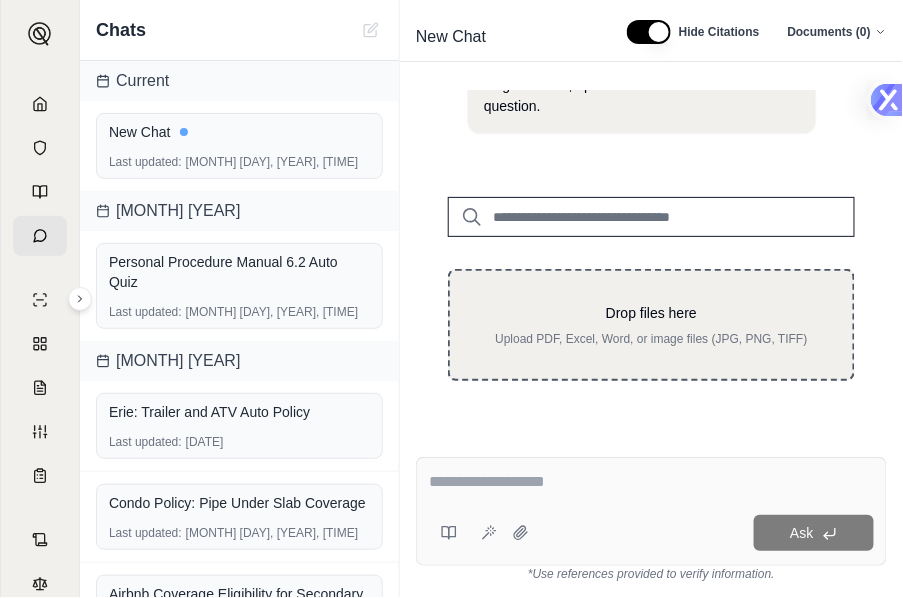 click on "Drop files here Upload PDF, Excel, Word, or image files (JPG, PNG, TIFF)" at bounding box center [651, 325] 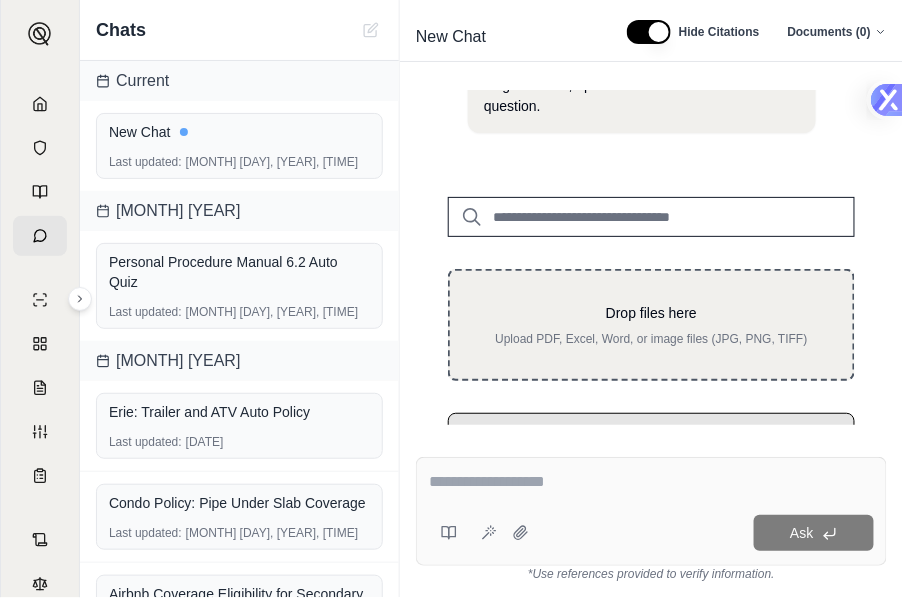 scroll, scrollTop: 296, scrollLeft: 0, axis: vertical 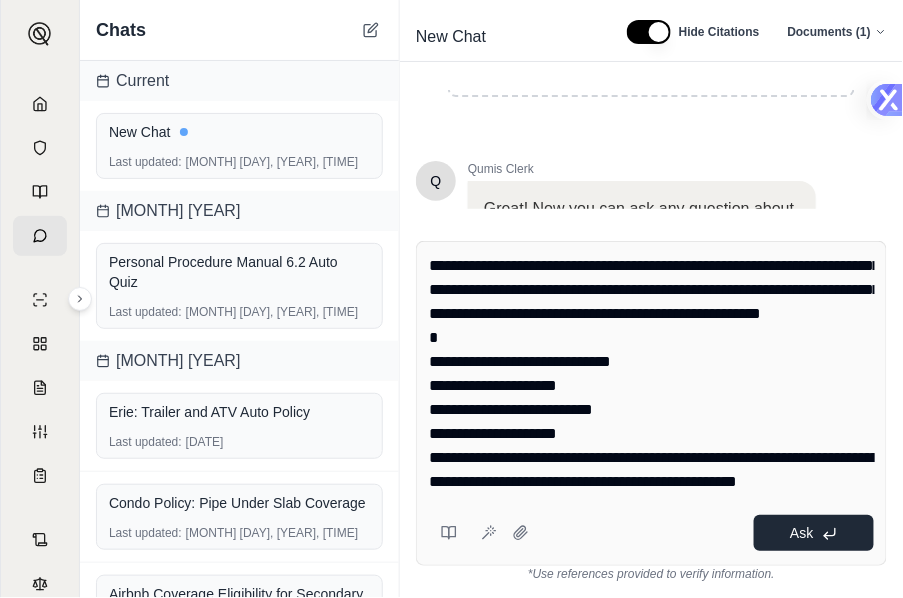type on "**********" 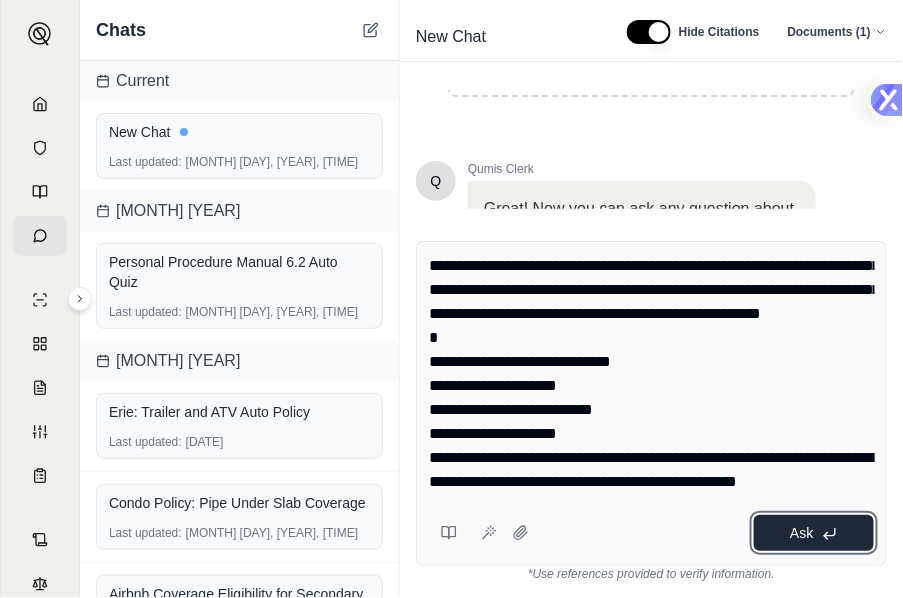 click on "Ask" at bounding box center [801, 533] 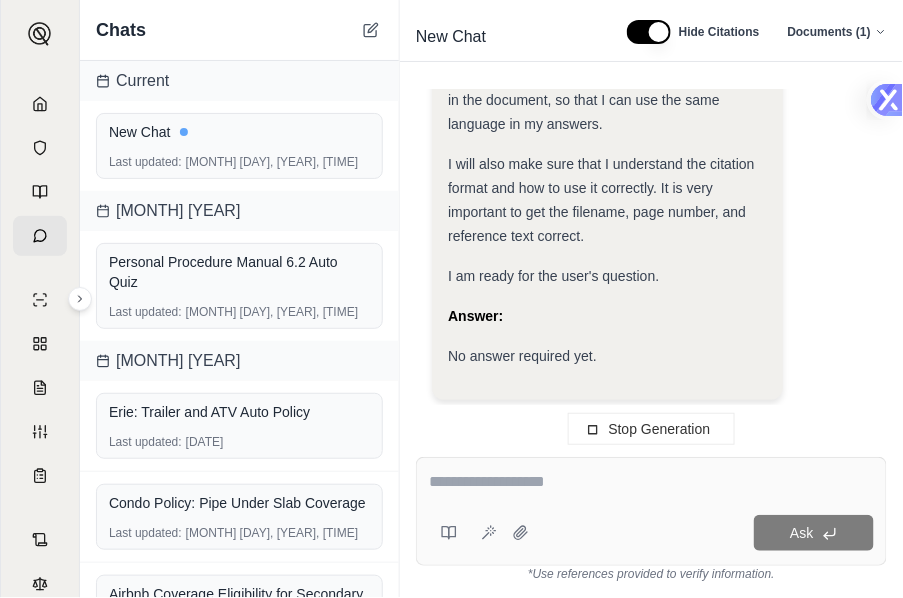 scroll, scrollTop: 1834, scrollLeft: 0, axis: vertical 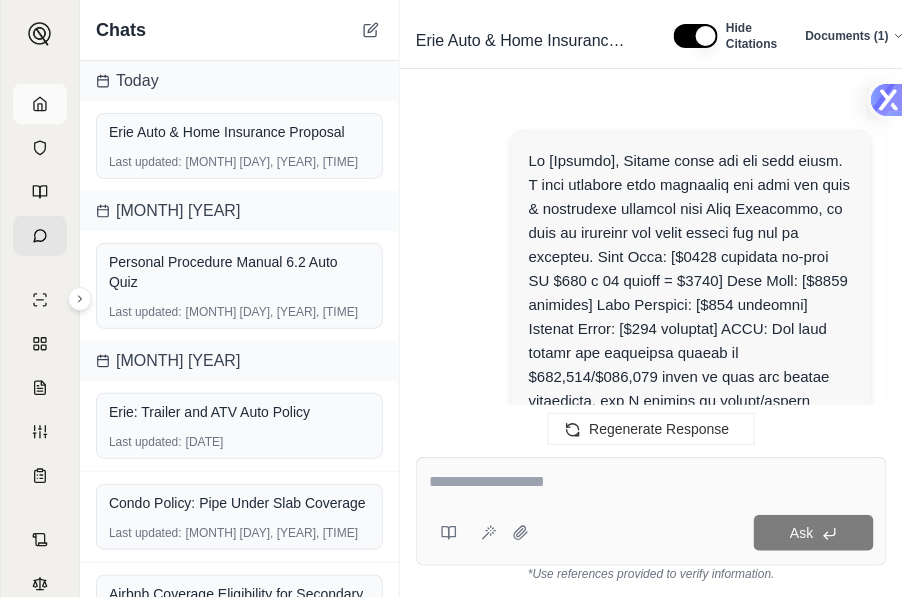click 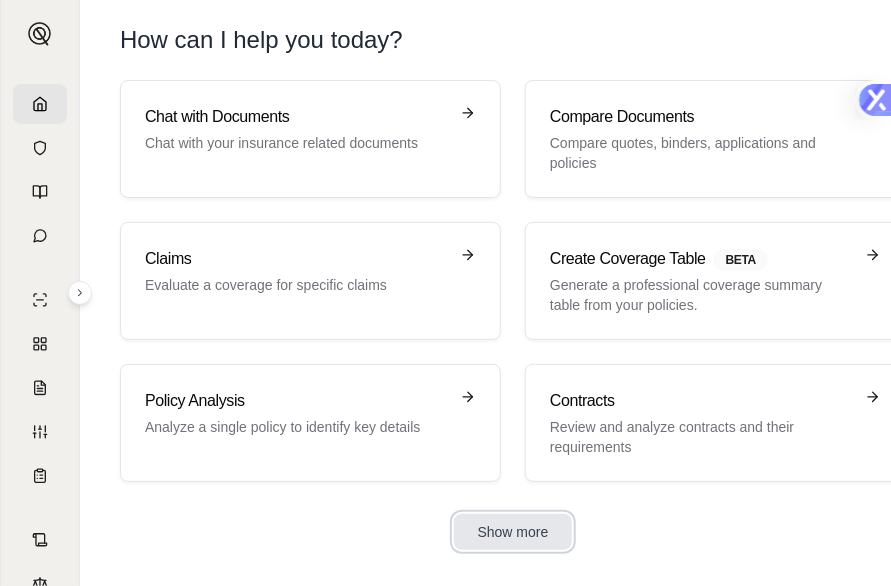 click on "Show more" at bounding box center (513, 532) 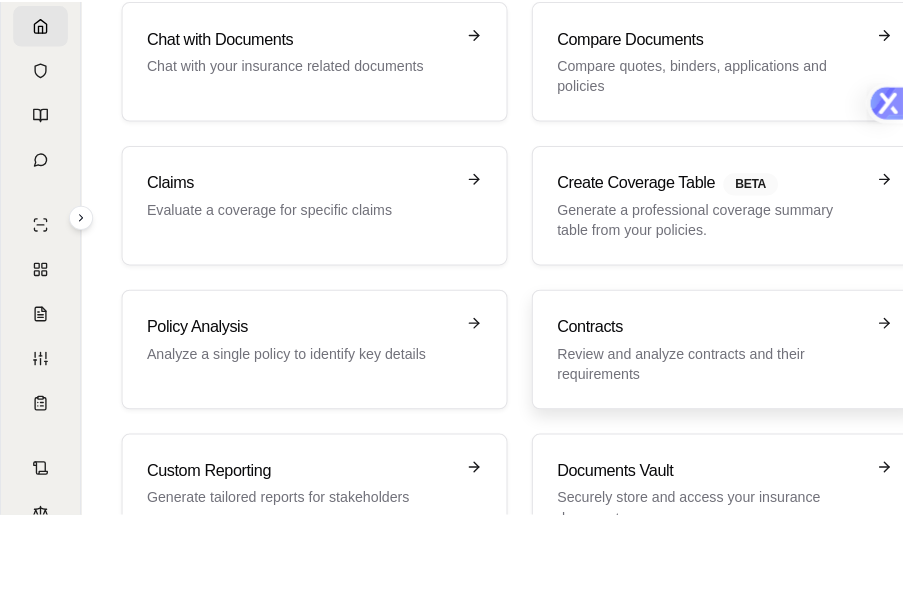 scroll, scrollTop: 0, scrollLeft: 0, axis: both 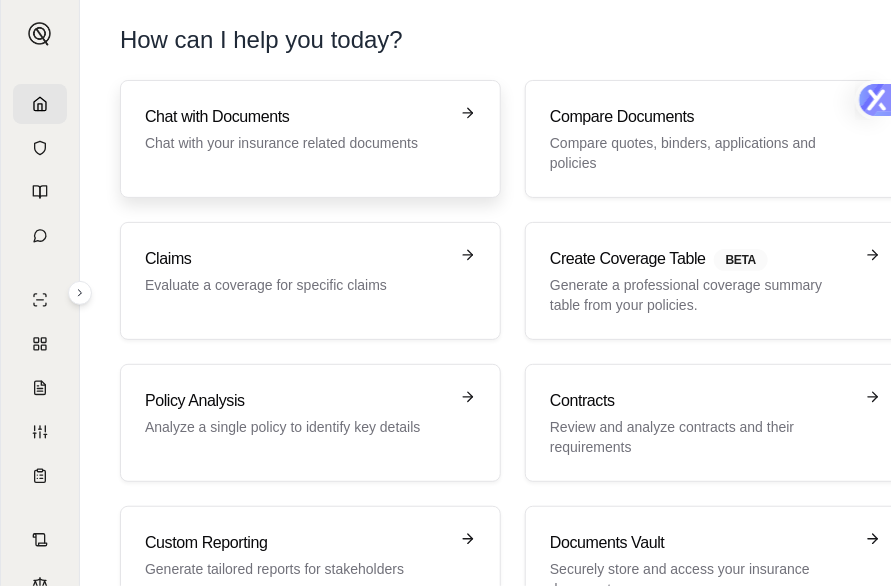 click on "Chat with Documents Chat with your insurance related documents" at bounding box center [296, 129] 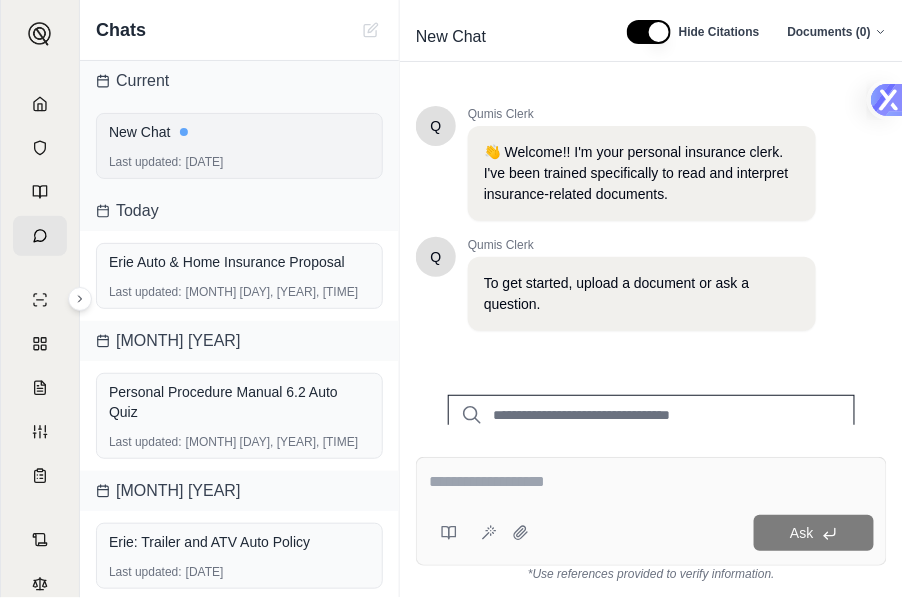 click on "Last updated: [MONTH] [DAY], [YEAR], [TIME]" at bounding box center [239, 162] 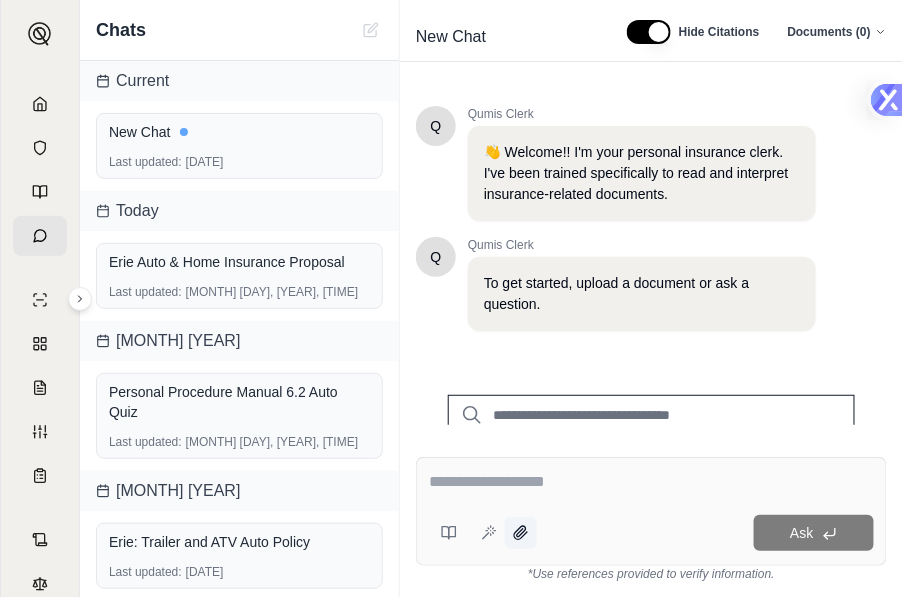 click 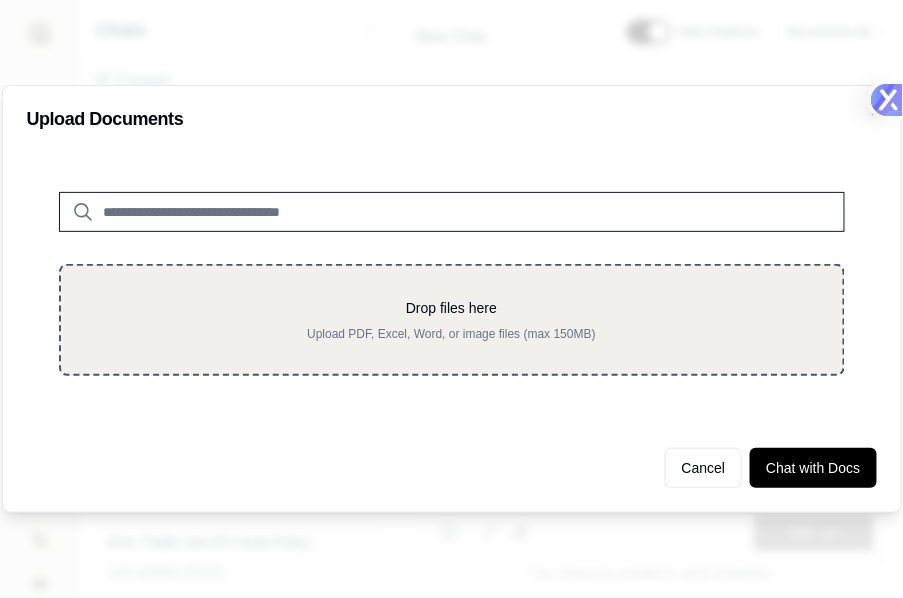 click on "Drop files here Upload PDF, Excel, Word, or image files (max 150MB)" at bounding box center [452, 320] 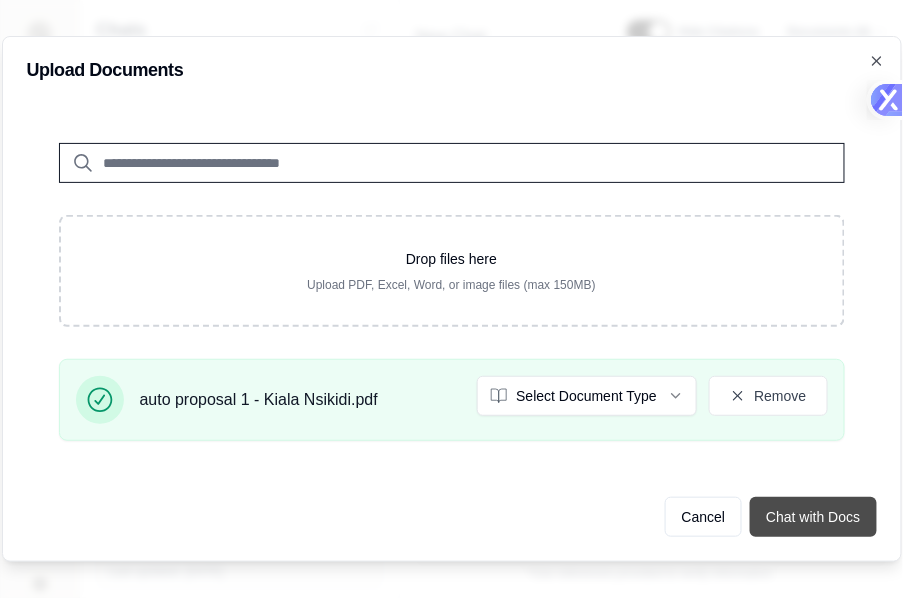 click on "Chat with Docs" at bounding box center [813, 517] 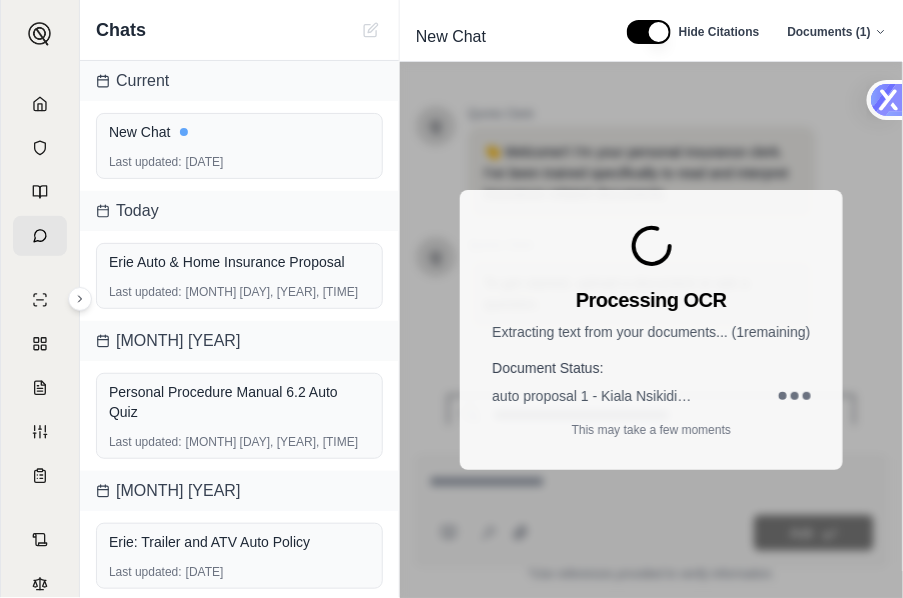 scroll, scrollTop: 483, scrollLeft: 0, axis: vertical 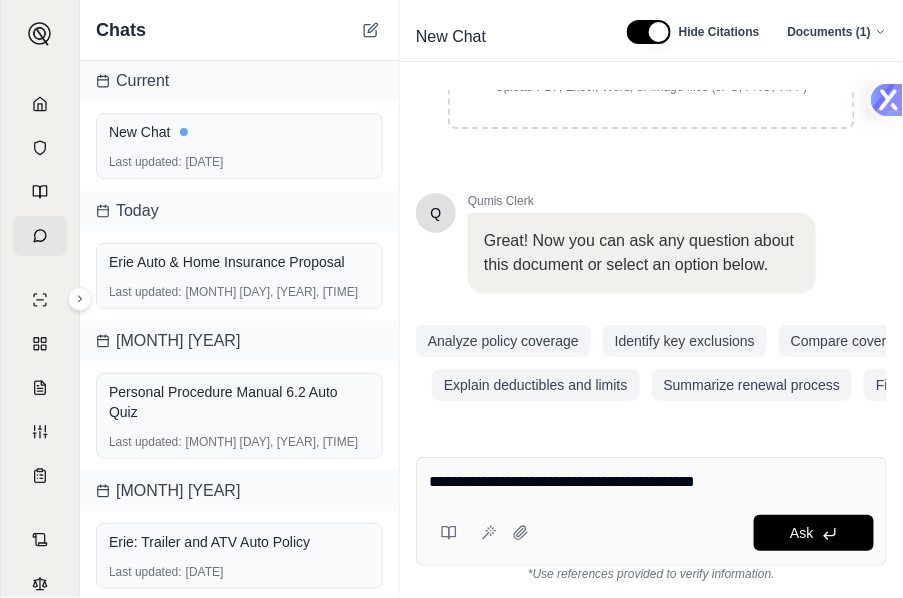 type on "**********" 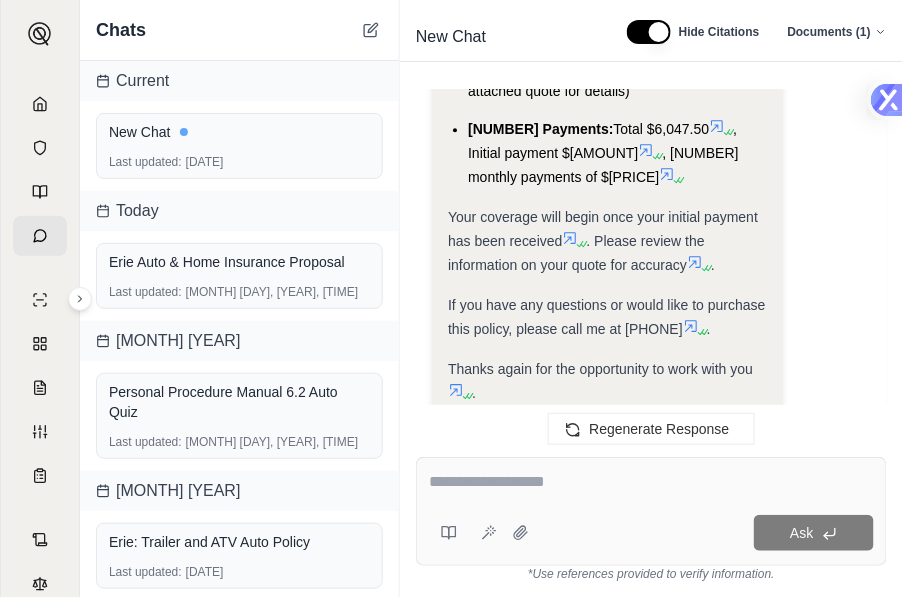scroll, scrollTop: 4477, scrollLeft: 0, axis: vertical 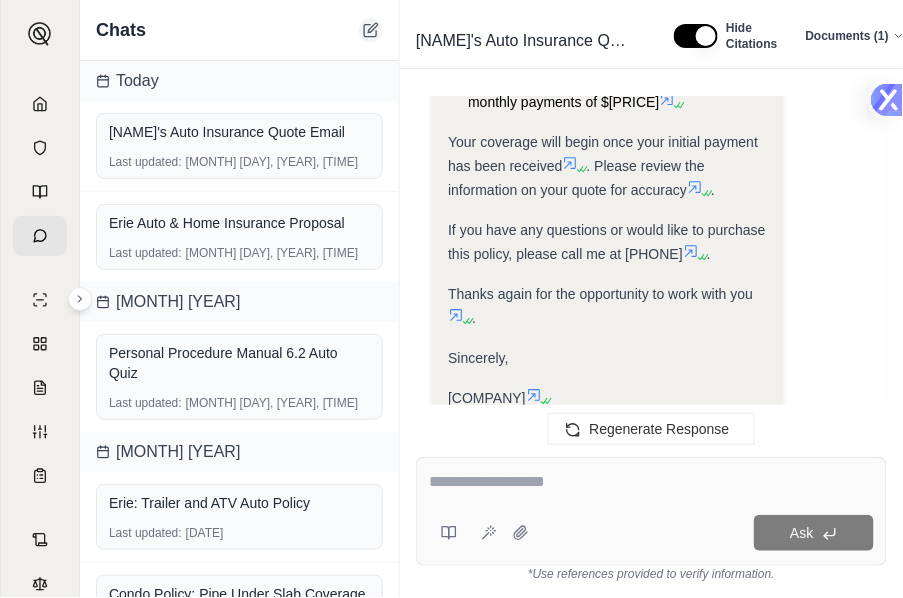 click 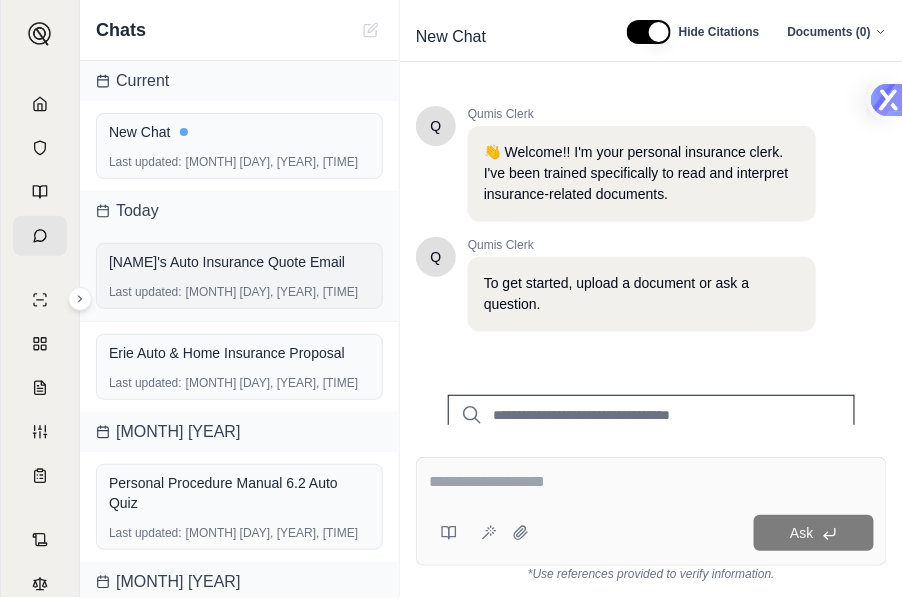 click on "[NAME]'s Auto Insurance Quote Email" at bounding box center [239, 262] 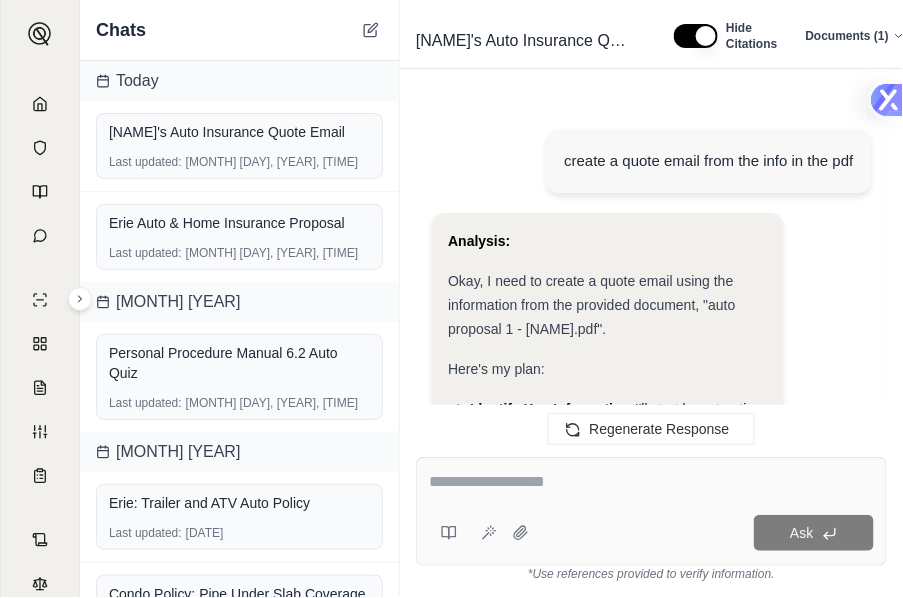 scroll, scrollTop: 4559, scrollLeft: 0, axis: vertical 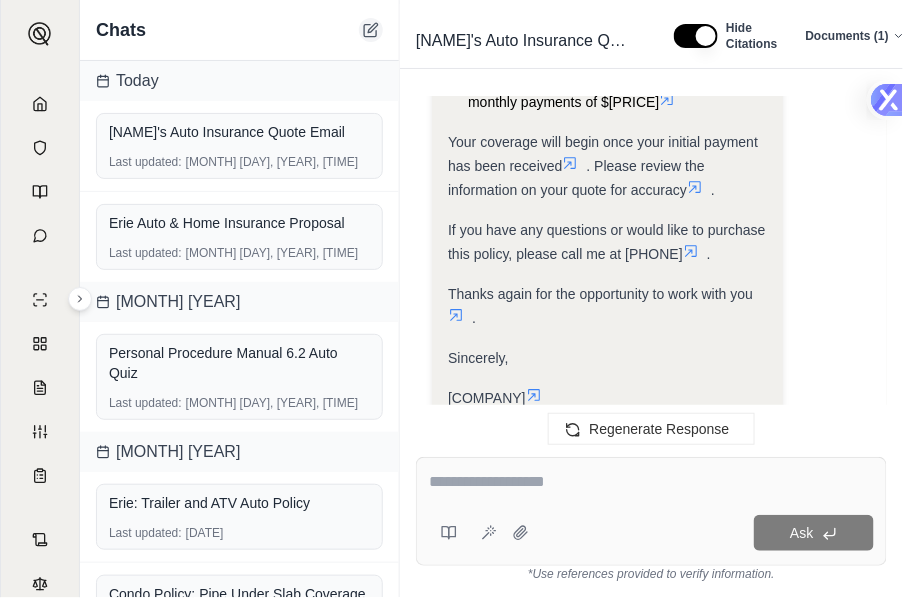 click 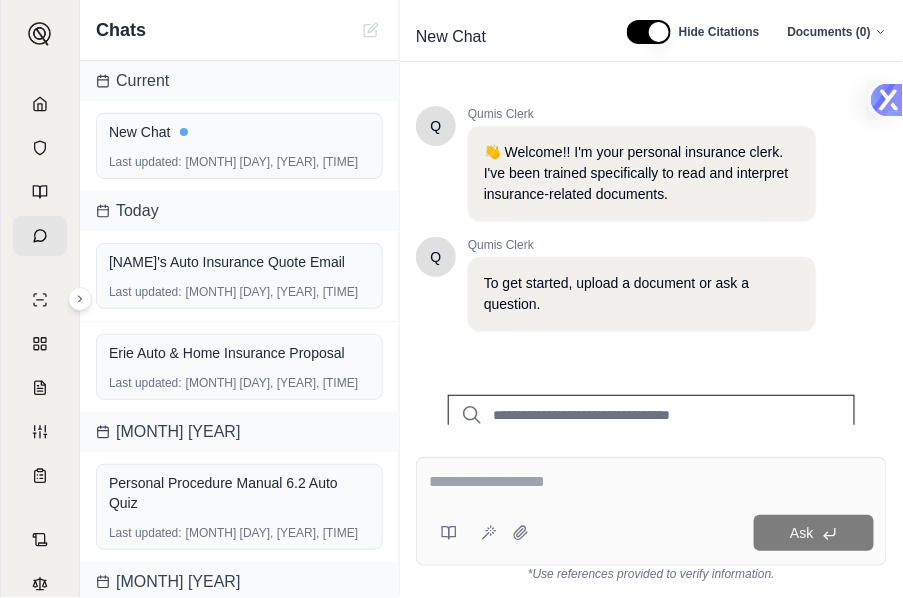 click at bounding box center (651, 482) 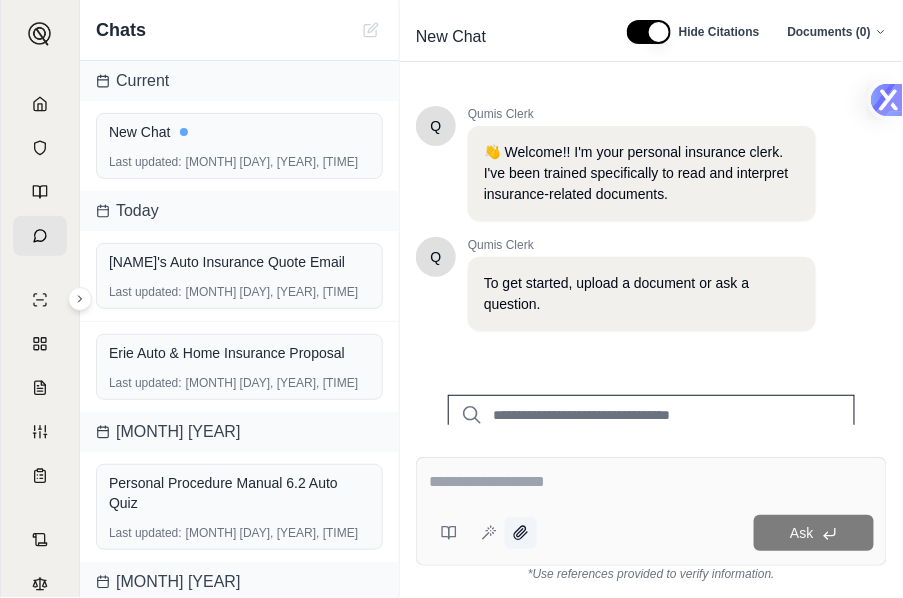 click 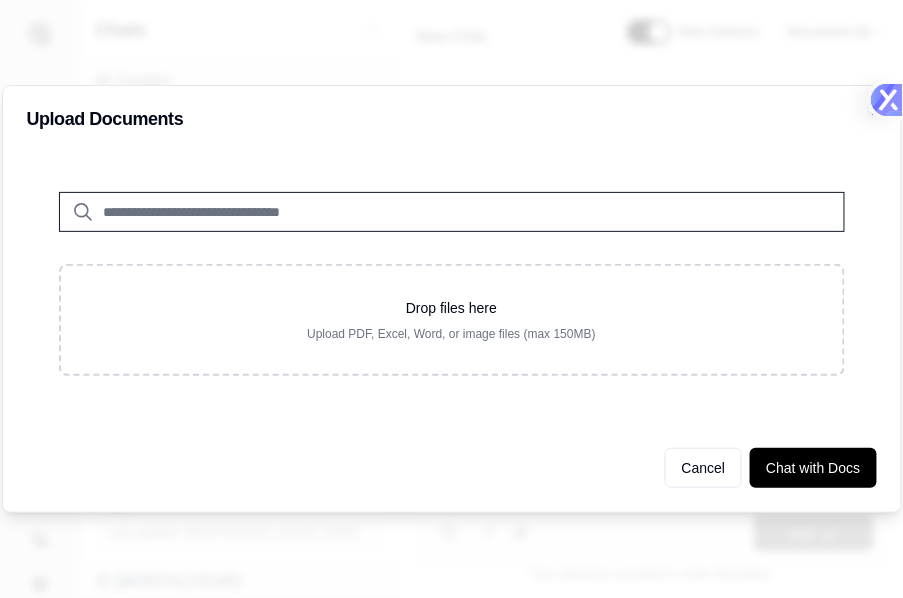 click at bounding box center (451, 299) 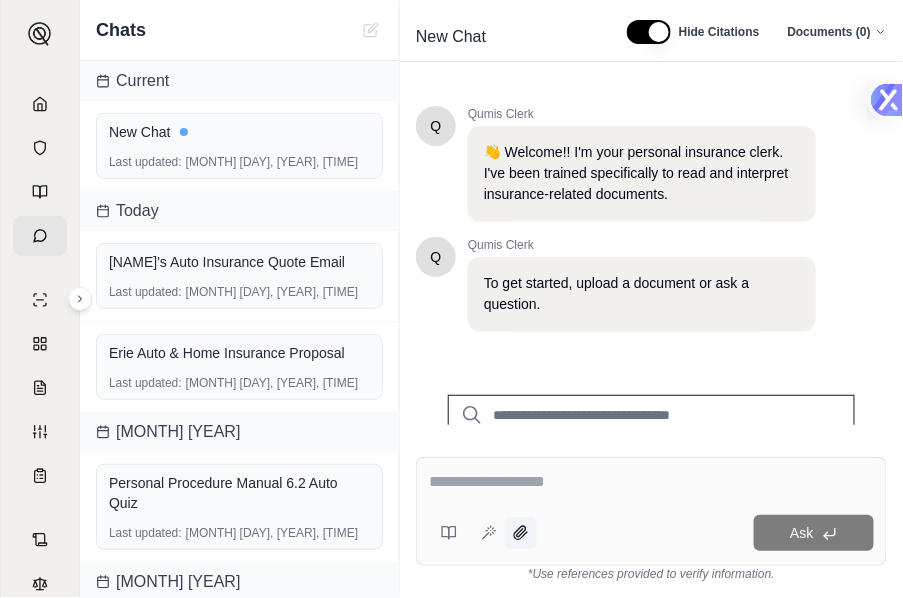 click 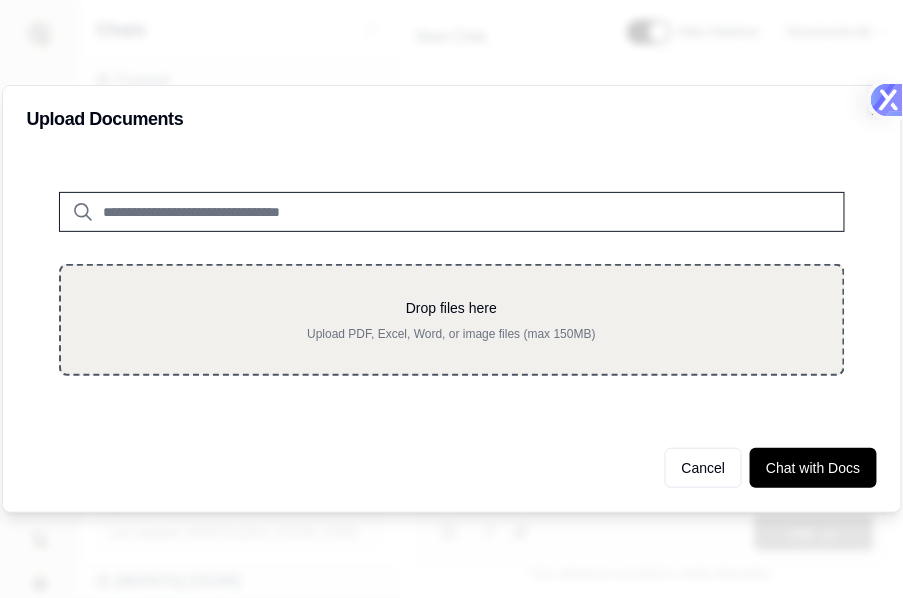 click on "Drop files here" at bounding box center [452, 308] 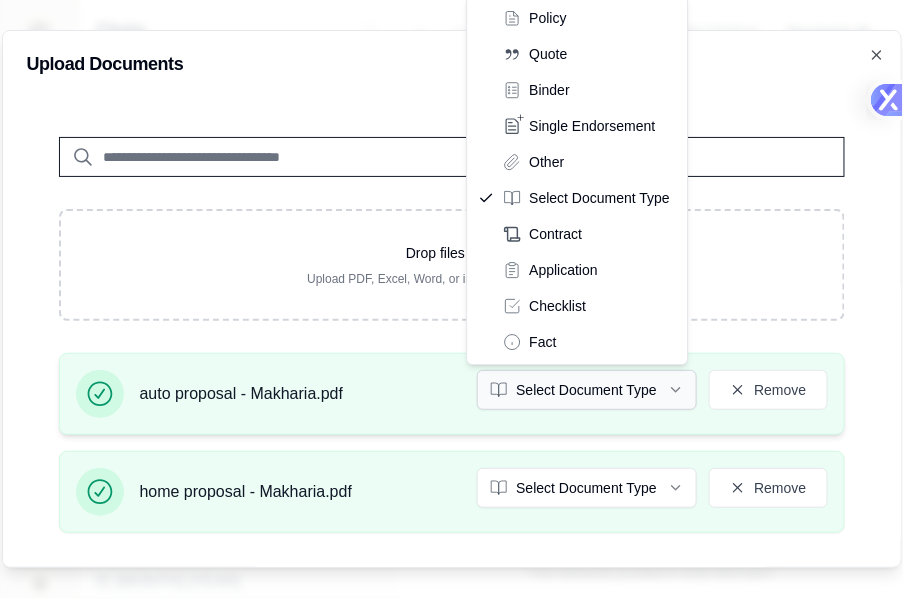 click on "Select Document Type" at bounding box center [587, 390] 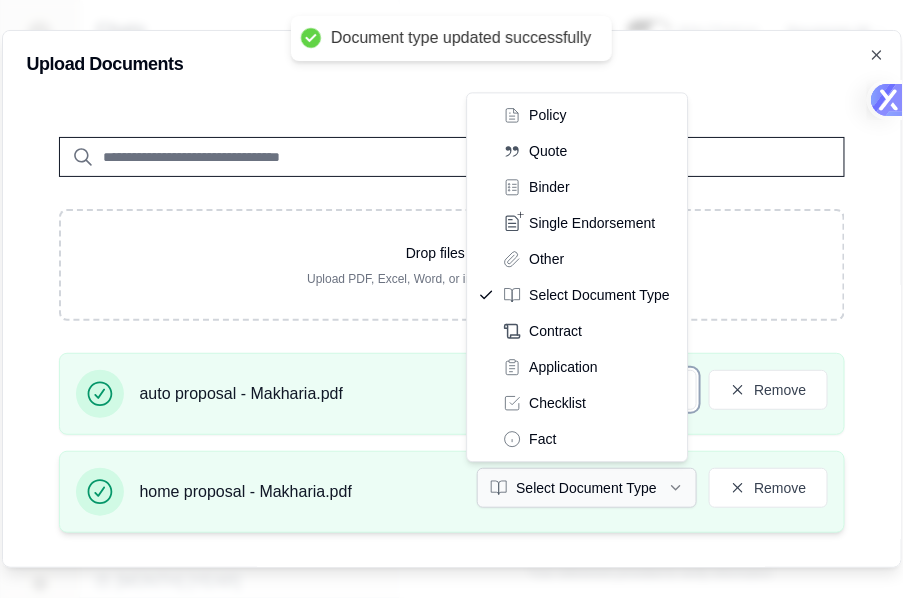 click on "Select Document Type" at bounding box center (587, 488) 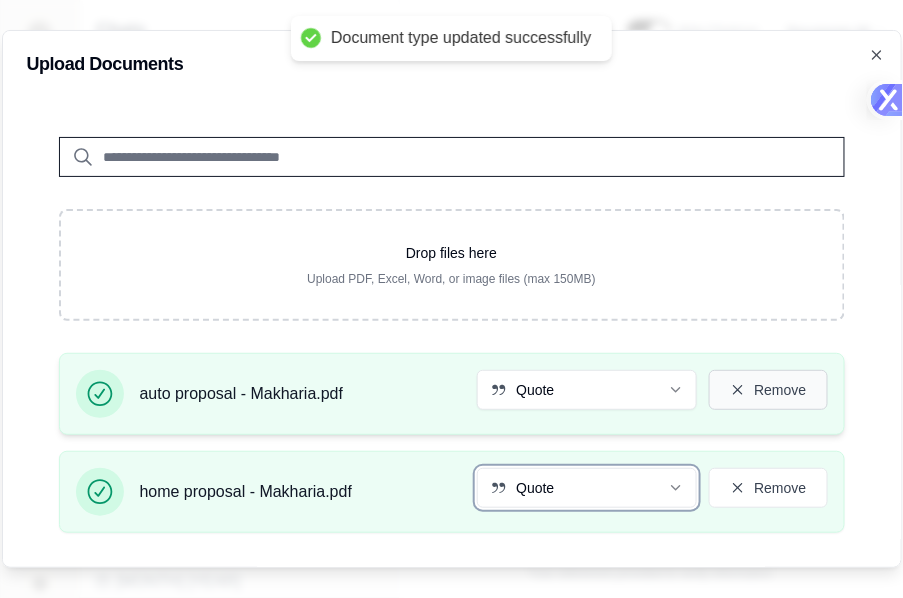 scroll, scrollTop: 82, scrollLeft: 0, axis: vertical 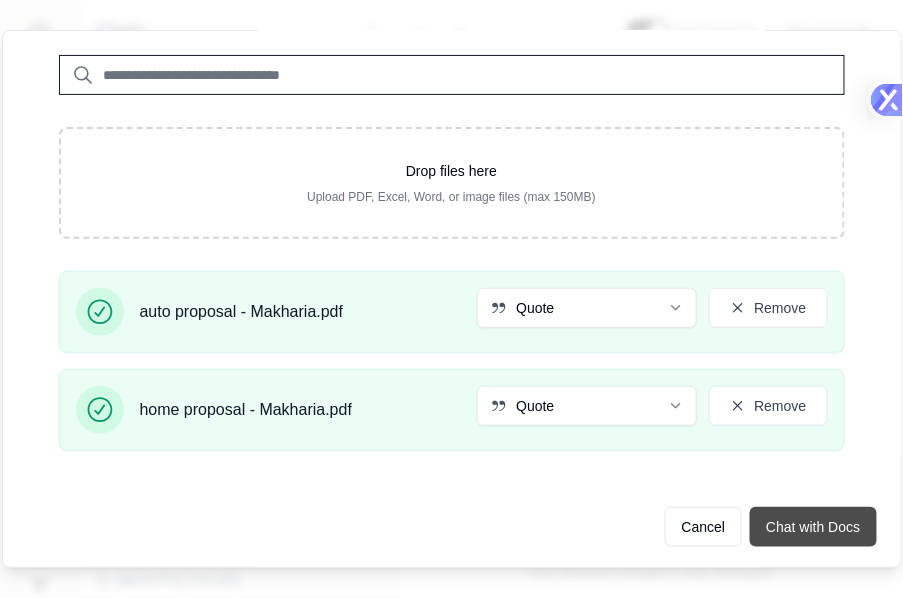 click on "Chat with Docs" at bounding box center [813, 527] 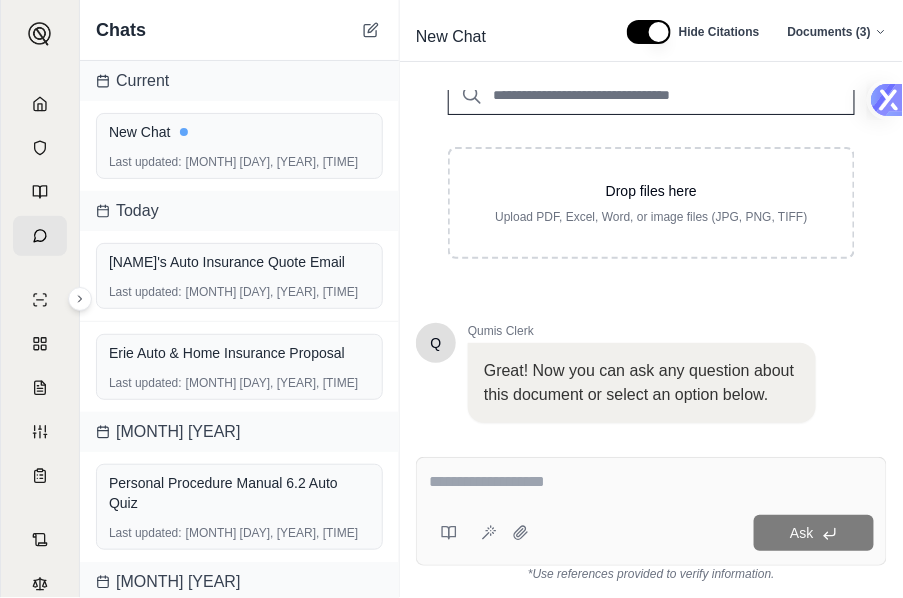 scroll, scrollTop: 482, scrollLeft: 0, axis: vertical 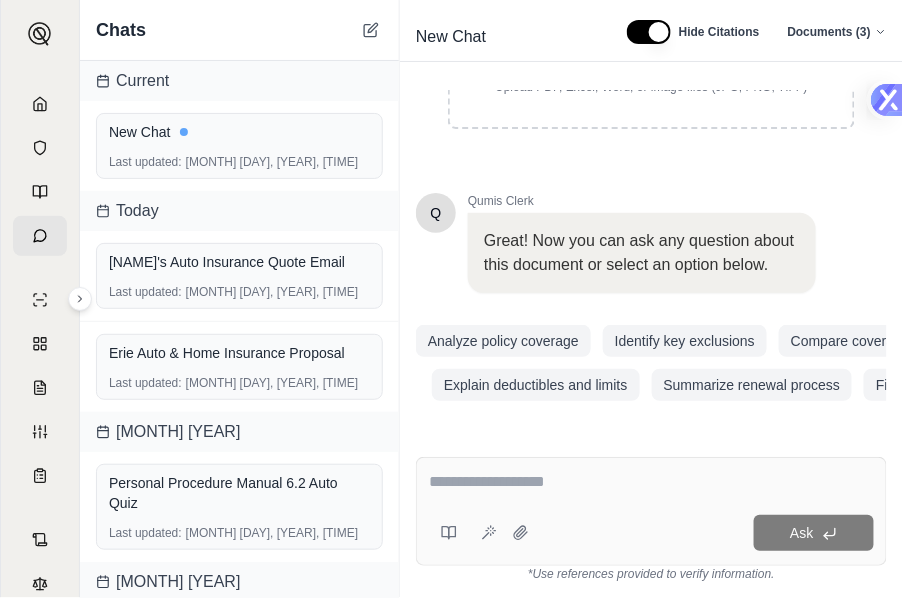 click at bounding box center (651, 482) 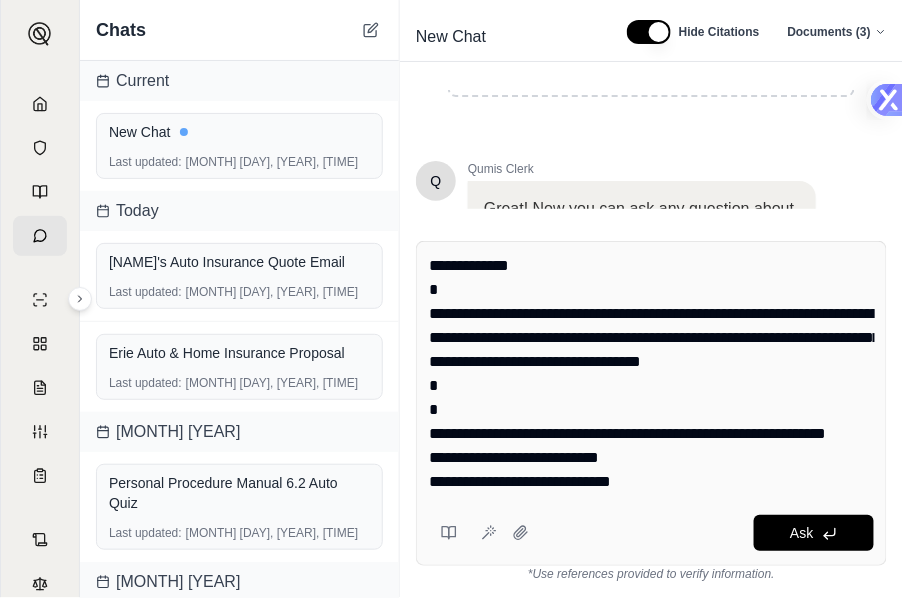 scroll, scrollTop: 160, scrollLeft: 0, axis: vertical 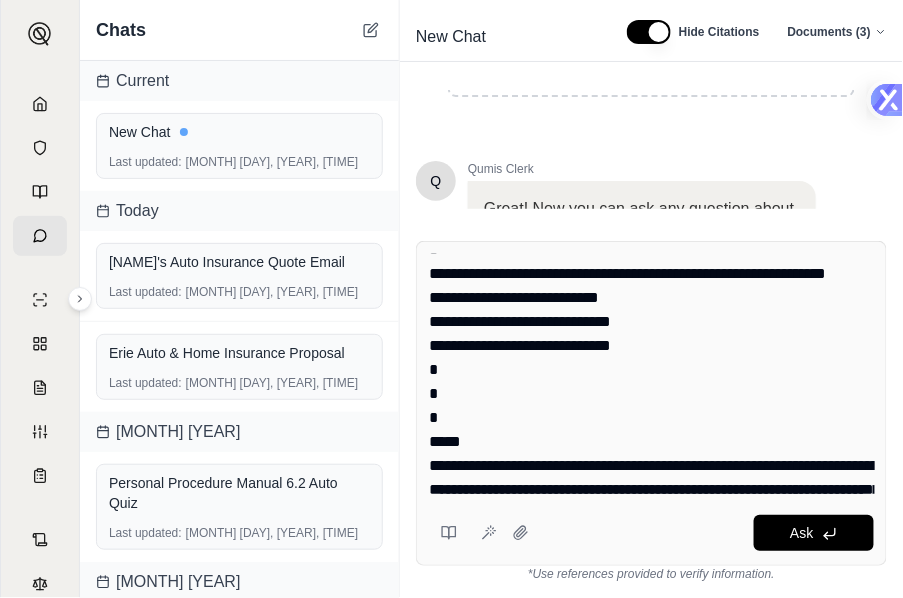 drag, startPoint x: 703, startPoint y: 410, endPoint x: 424, endPoint y: 378, distance: 280.82913 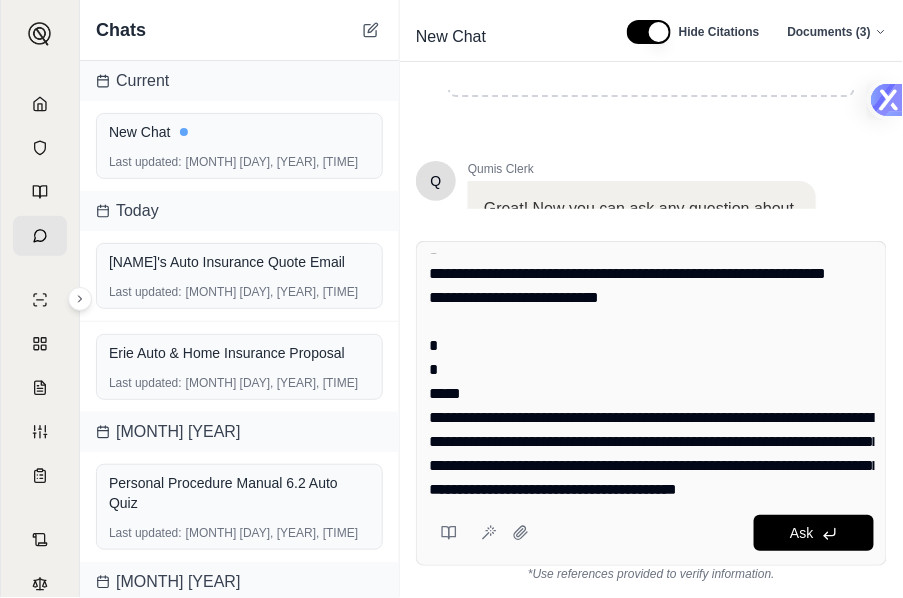 click at bounding box center (652, 374) 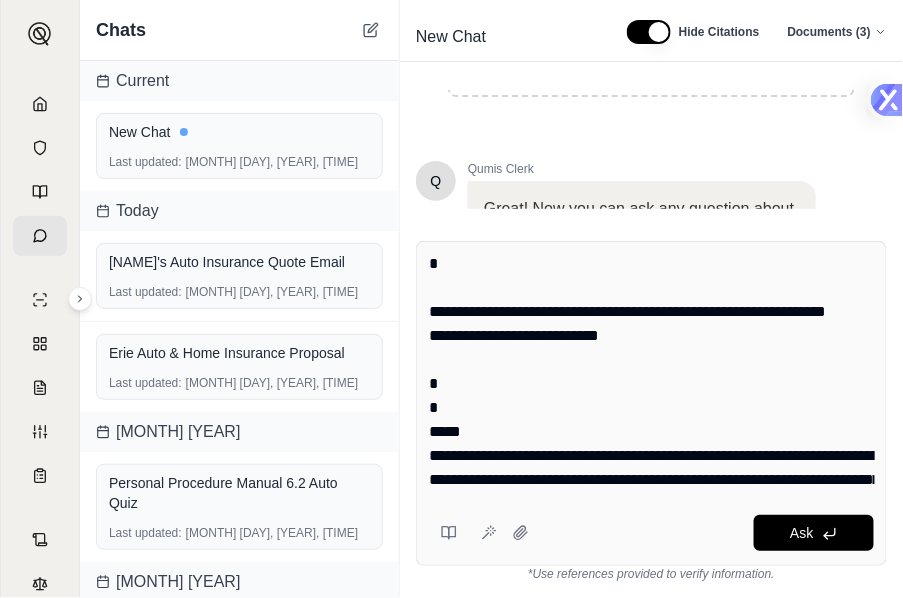 paste on "**********" 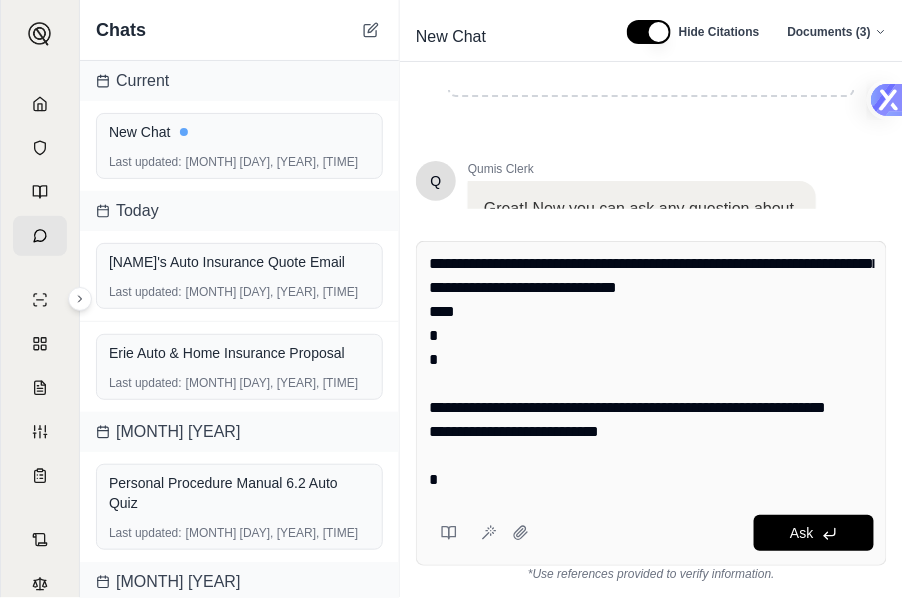 scroll, scrollTop: 266, scrollLeft: 0, axis: vertical 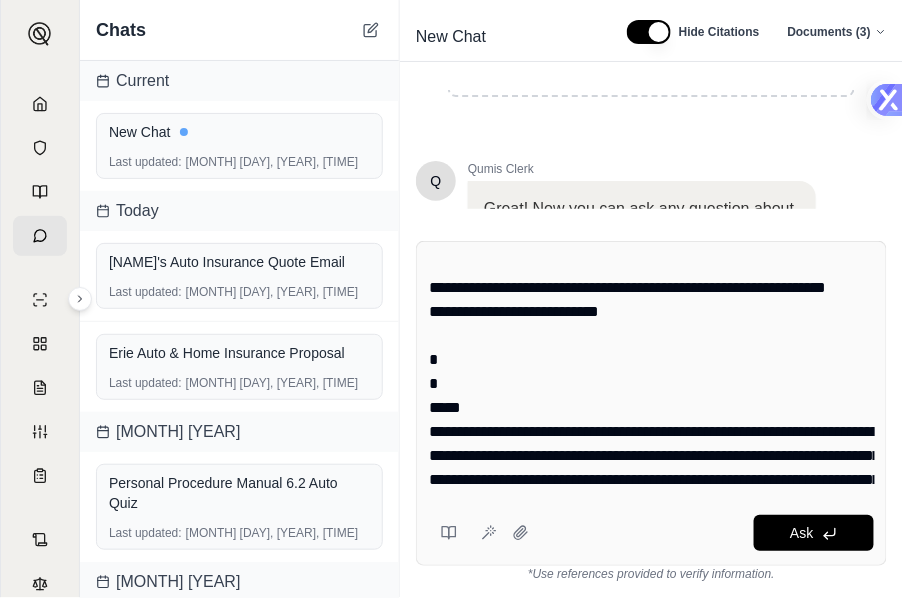 paste on "**********" 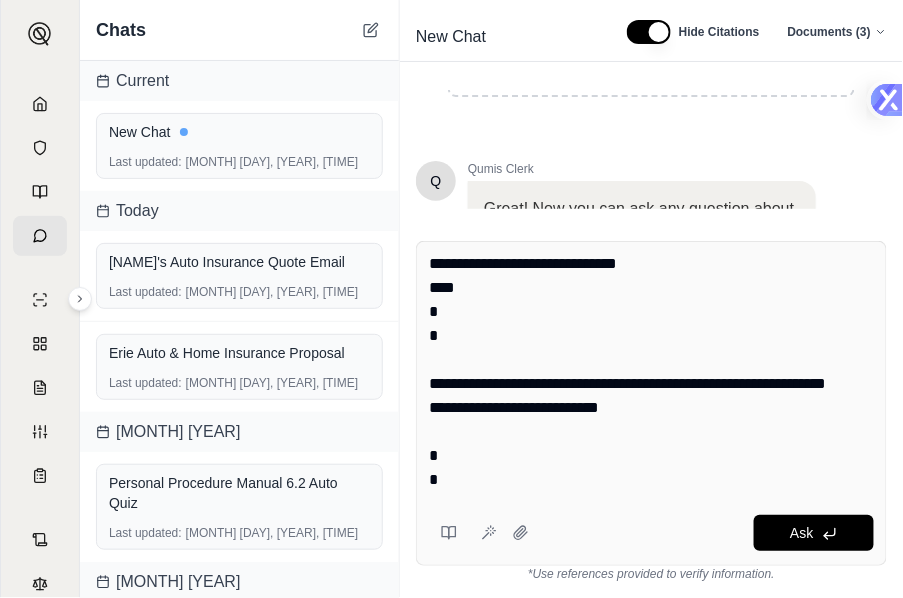 scroll, scrollTop: 386, scrollLeft: 0, axis: vertical 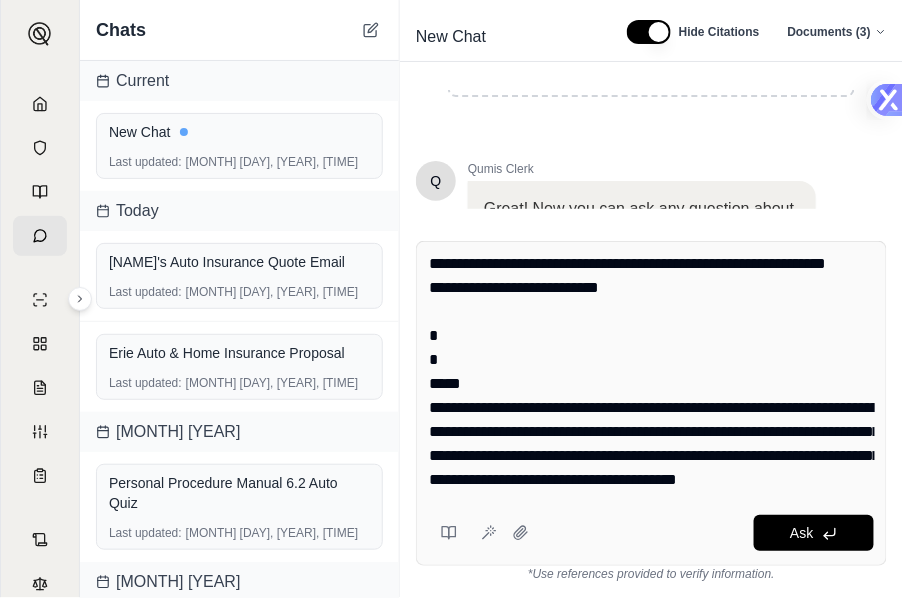 paste on "**********" 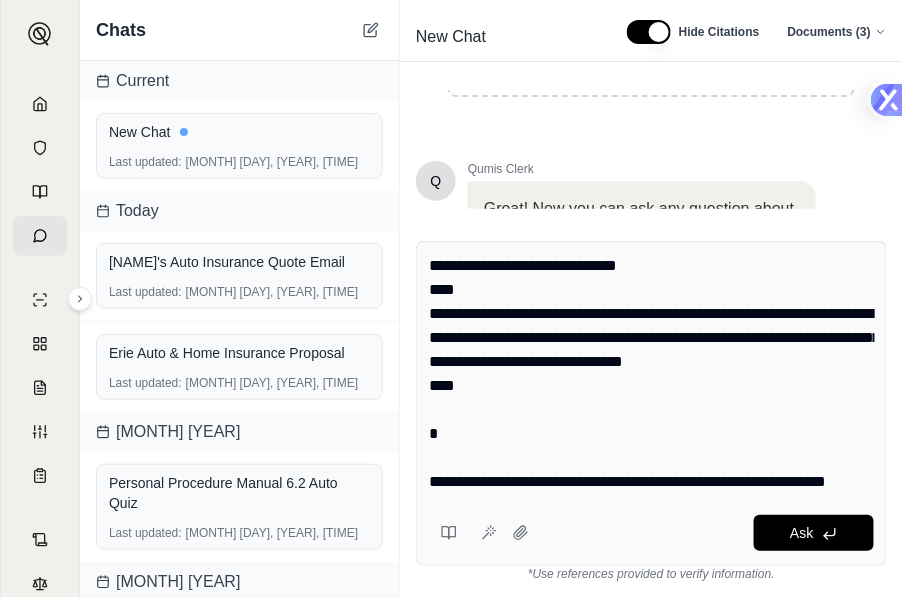 scroll, scrollTop: 184, scrollLeft: 0, axis: vertical 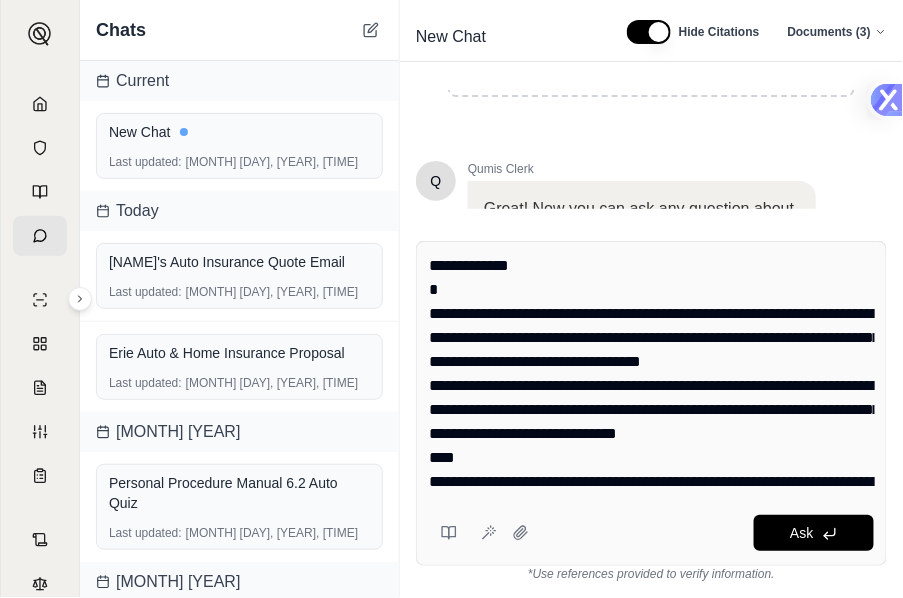drag, startPoint x: 602, startPoint y: 383, endPoint x: 329, endPoint y: 197, distance: 330.34073 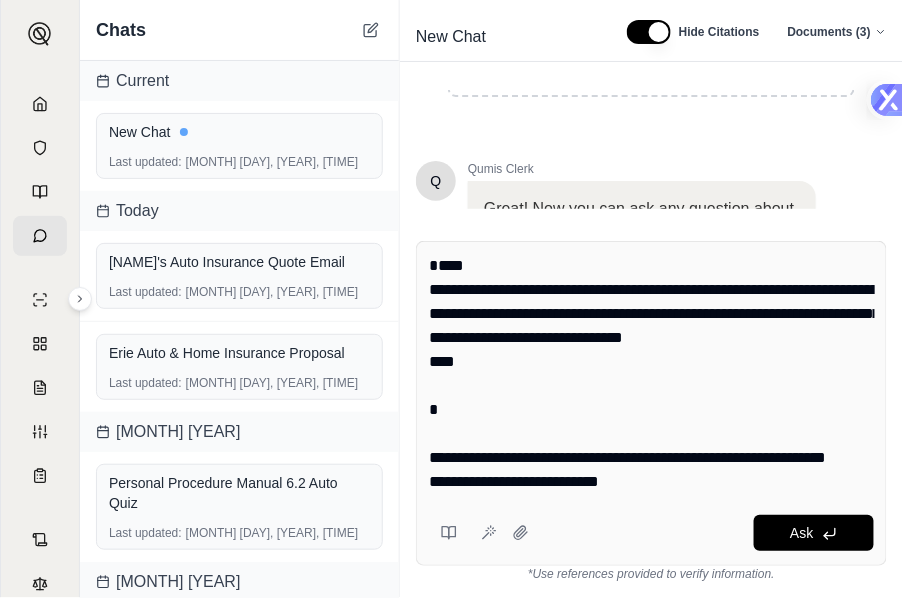 drag, startPoint x: 461, startPoint y: 292, endPoint x: 435, endPoint y: 266, distance: 36.769554 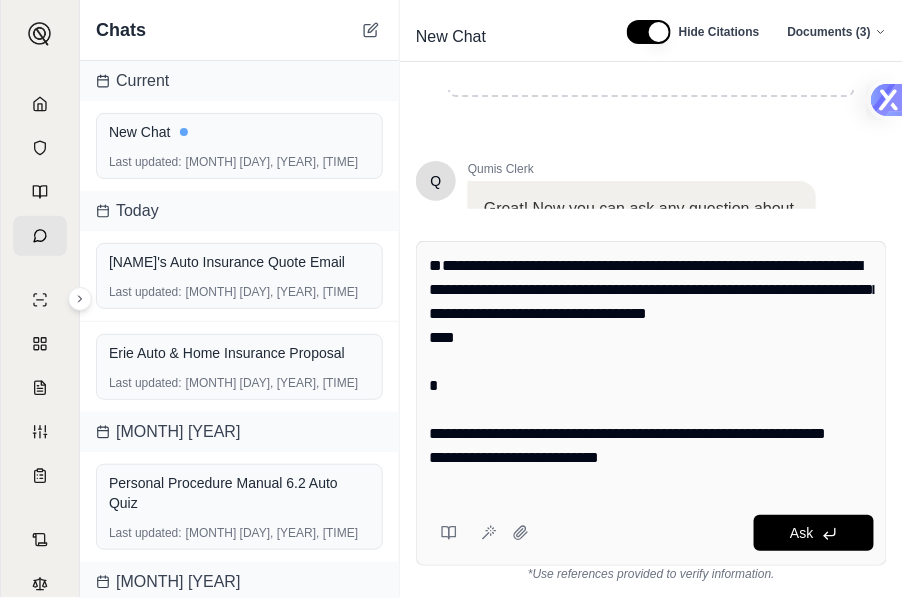 click at bounding box center [652, 374] 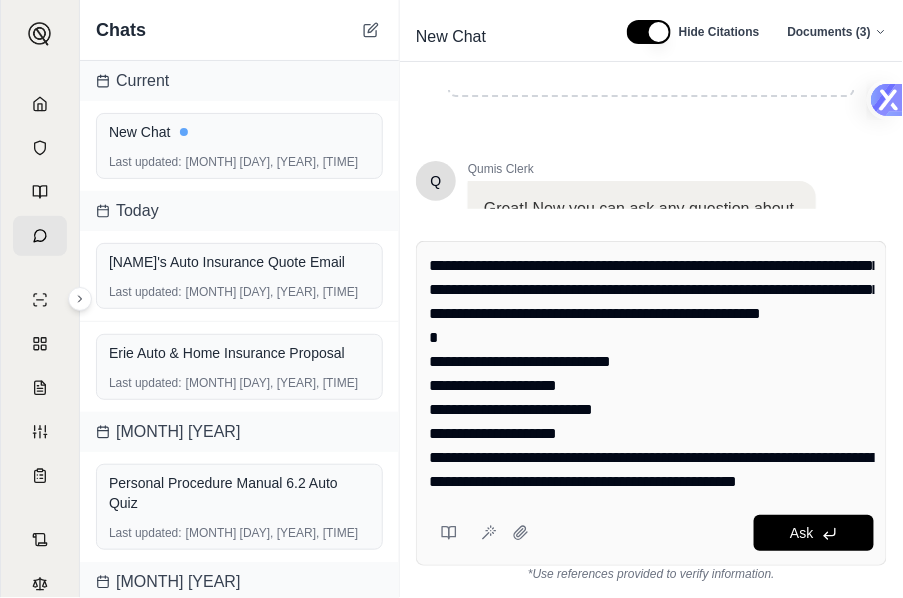 scroll, scrollTop: 624, scrollLeft: 0, axis: vertical 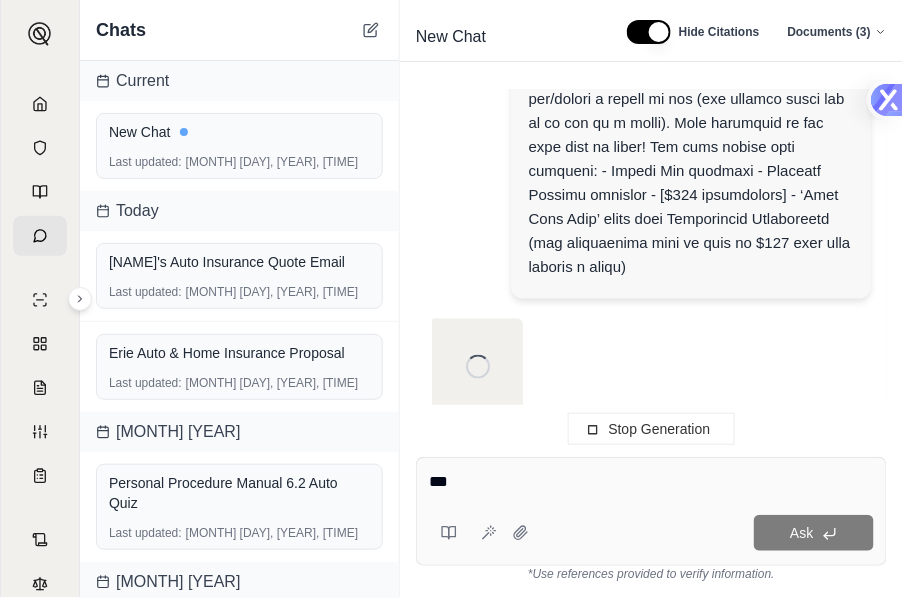 type on "****" 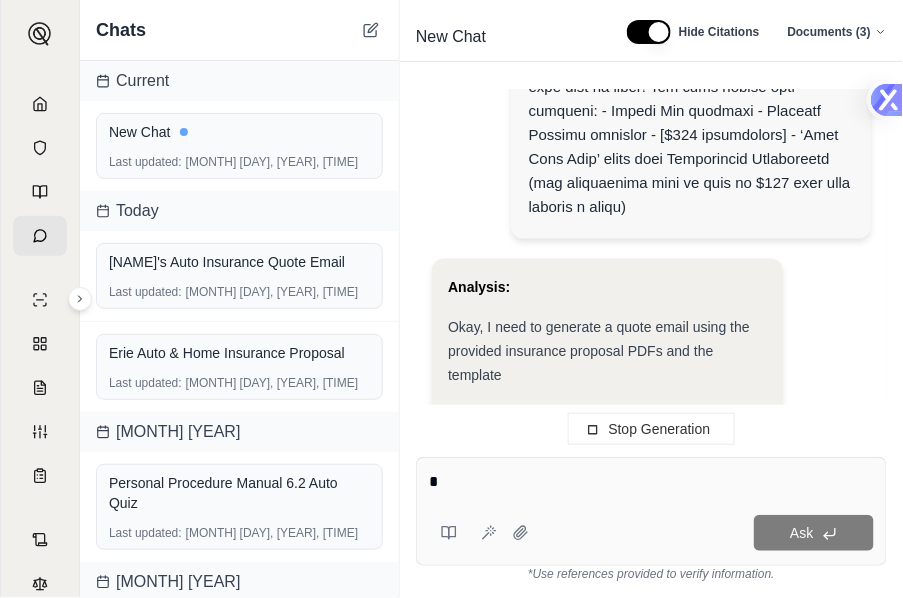 type on "**" 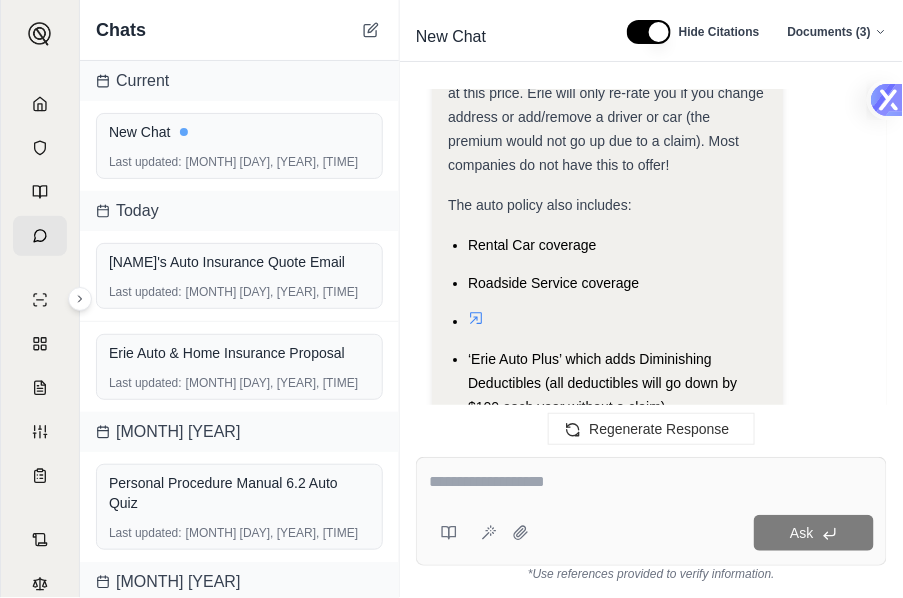 scroll, scrollTop: 2850, scrollLeft: 0, axis: vertical 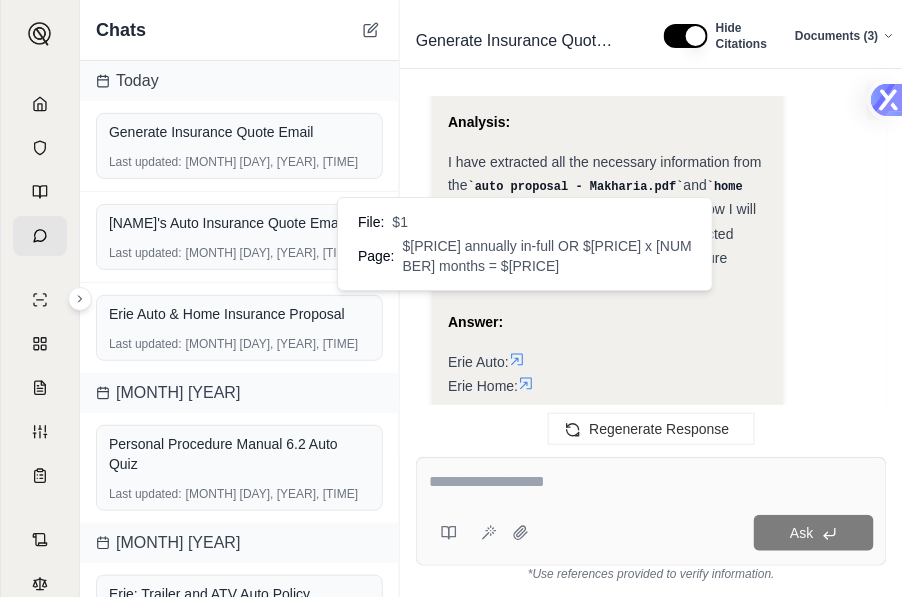 click 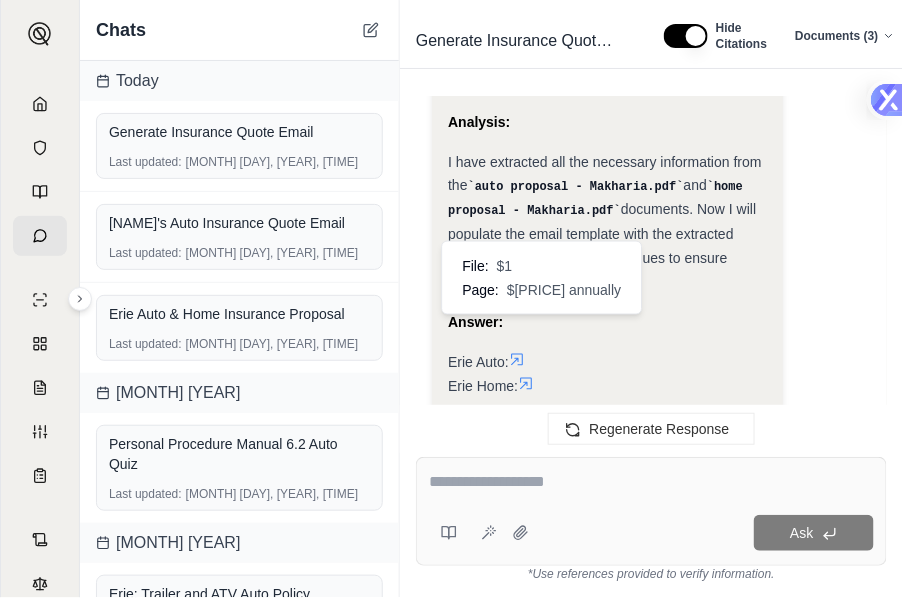 click 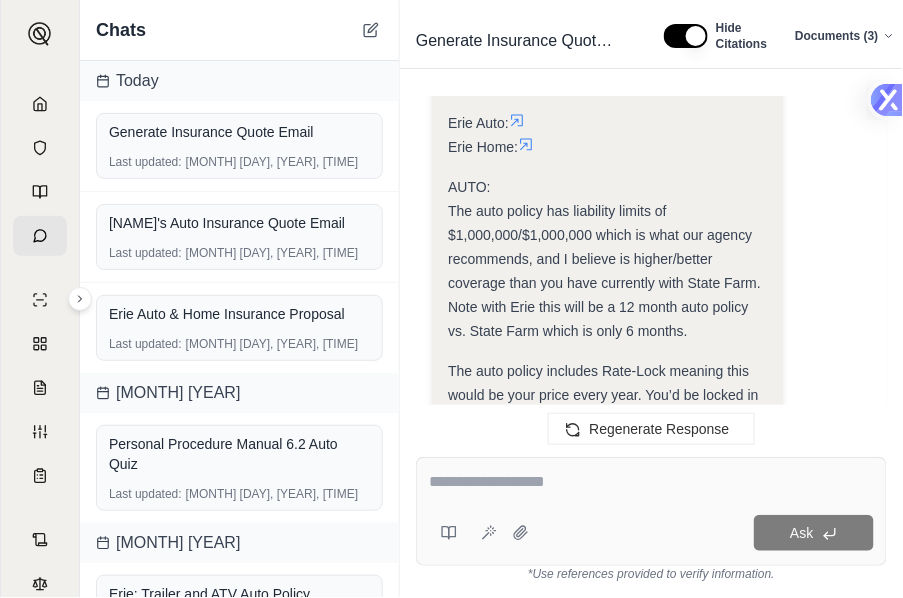scroll, scrollTop: 2371, scrollLeft: 0, axis: vertical 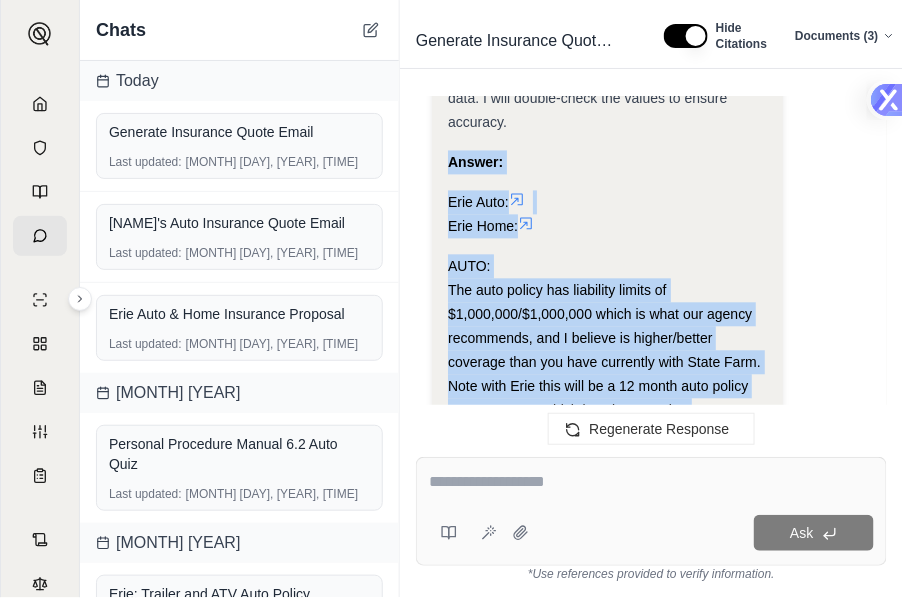 drag, startPoint x: 486, startPoint y: 213, endPoint x: 713, endPoint y: 369, distance: 275.436 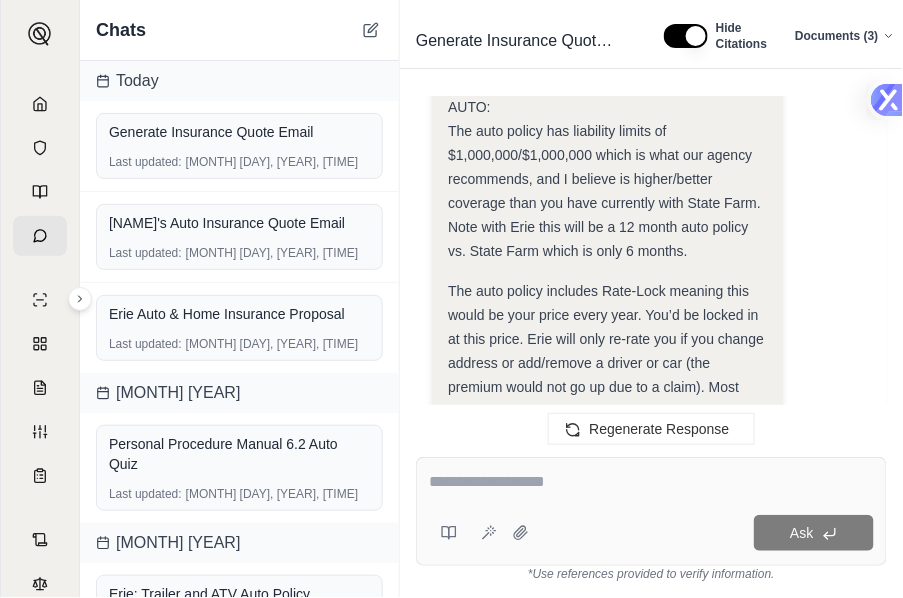 scroll, scrollTop: 2771, scrollLeft: 0, axis: vertical 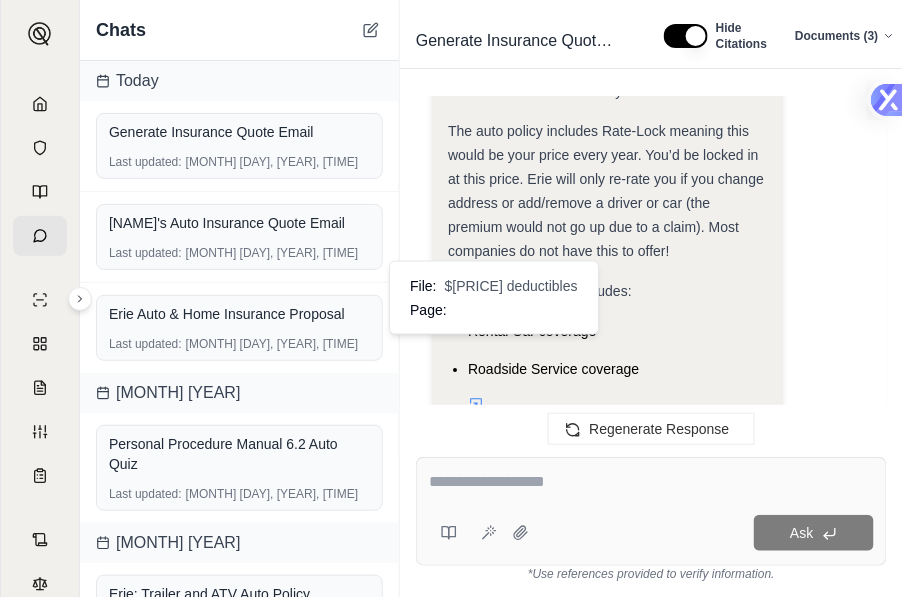 click 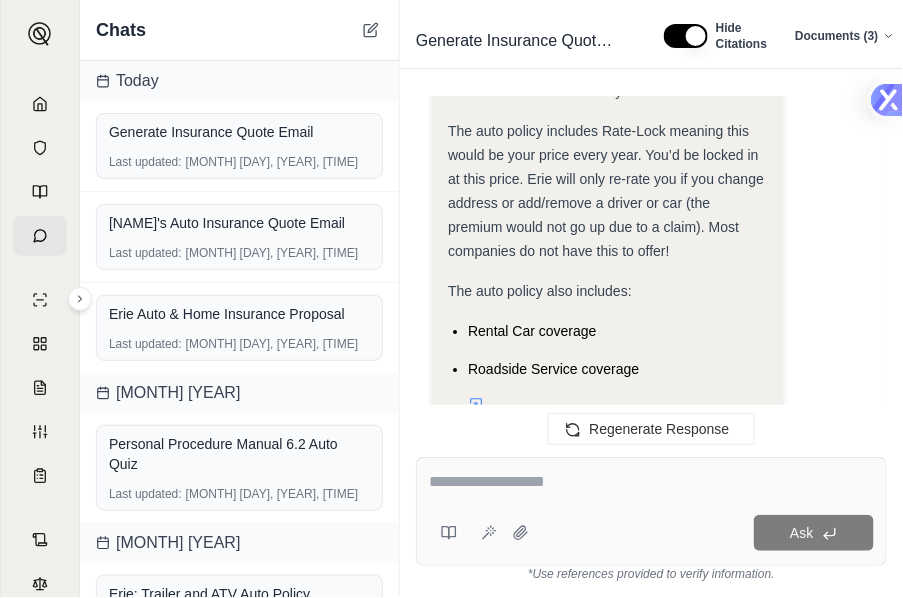 click 